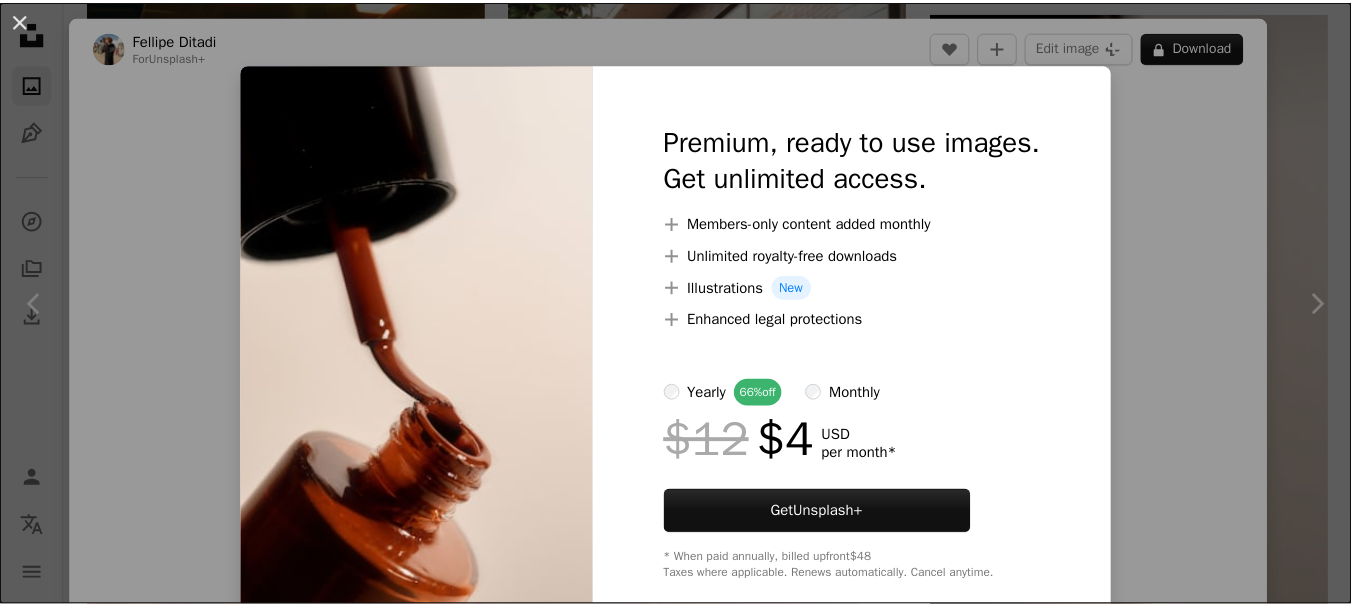 scroll, scrollTop: 5280, scrollLeft: 0, axis: vertical 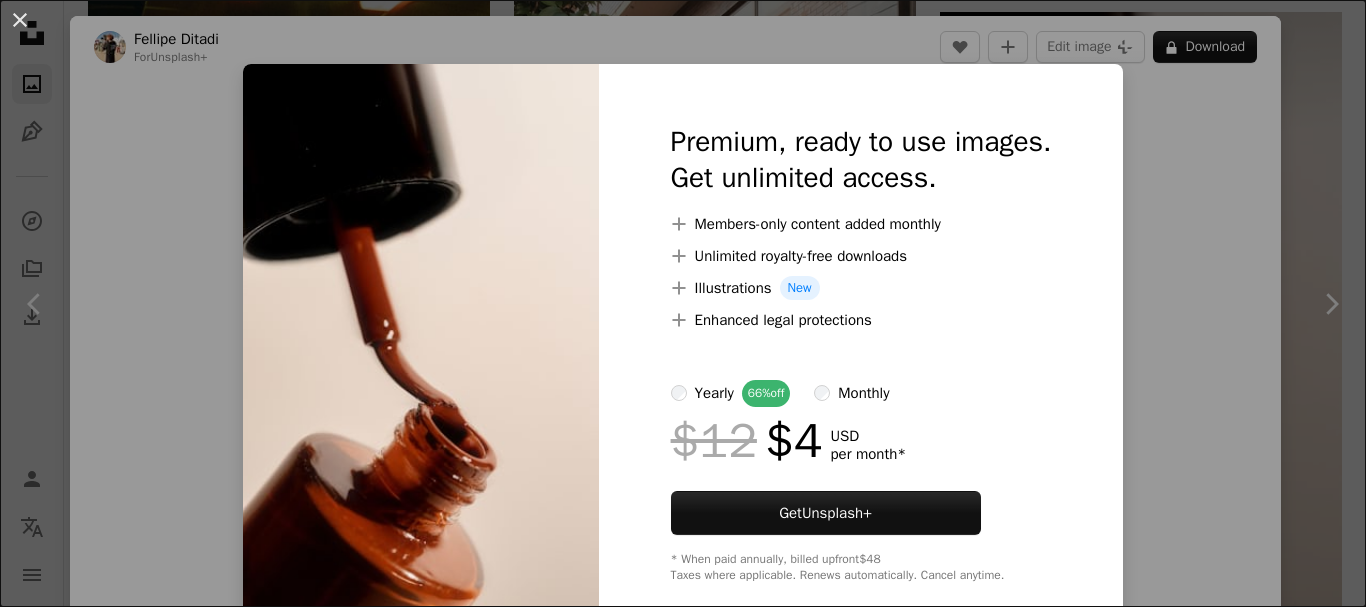 click on "An X shape Premium, ready to use images. Get unlimited access. A plus sign Members-only content added monthly A plus sign Unlimited royalty-free downloads A plus sign Illustrations  New A plus sign Enhanced legal protections yearly 66%  off monthly $12   $4 USD per month * Get  Unsplash+ * When paid annually, billed upfront  $48 Taxes where applicable. Renews automatically. Cancel anytime." at bounding box center [683, 303] 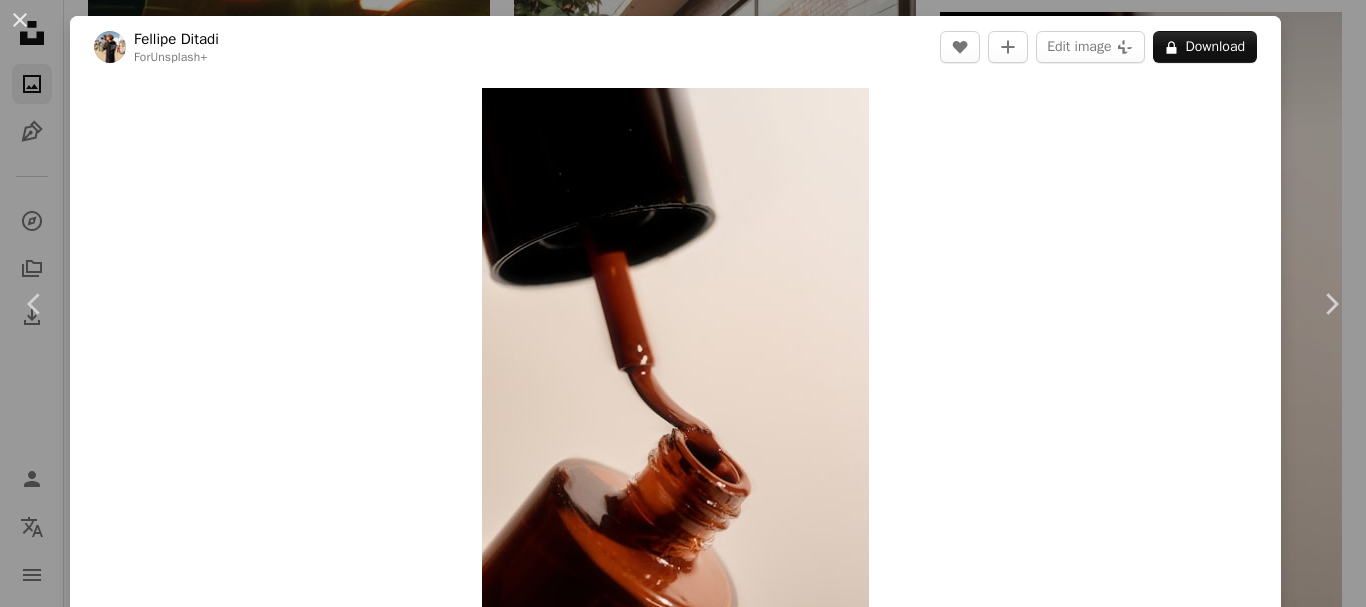 click on "An X shape Chevron left Chevron right Fellipe Ditadi For Unsplash+ A heart A plus sign Edit image Plus sign for Unsplash+ A lock Download Zoom in Featured in Photos A forward-right arrow Share More Actions Objects › Wine bottle Calendar outlined Published 1 day ago Camera SONY, ILCE-7RM5 Safety Licensed under the Unsplash+ License minimalist clean macro close up glow macro photography Public domain images From this series Chevron right Plus sign for Unsplash+ Plus sign for Unsplash+ Plus sign for Unsplash+ Plus sign for Unsplash+ Plus sign for Unsplash+ Plus sign for Unsplash+ Plus sign for Unsplash+ Plus sign for Unsplash+ Plus sign for Unsplash+ Plus sign for Unsplash+ Related images Plus sign for Unsplash+ A heart A plus sign Fellipe Ditadi For Unsplash+ A lock Download Plus sign for Unsplash+ A heart A plus sign Curated Lifestyle For Unsplash+ A lock Download Plus sign for Unsplash+ A heart A plus sign Alex Shuper For Unsplash+ A lock Download Plus sign for Unsplash+ A heart A plus sign" at bounding box center [683, 303] 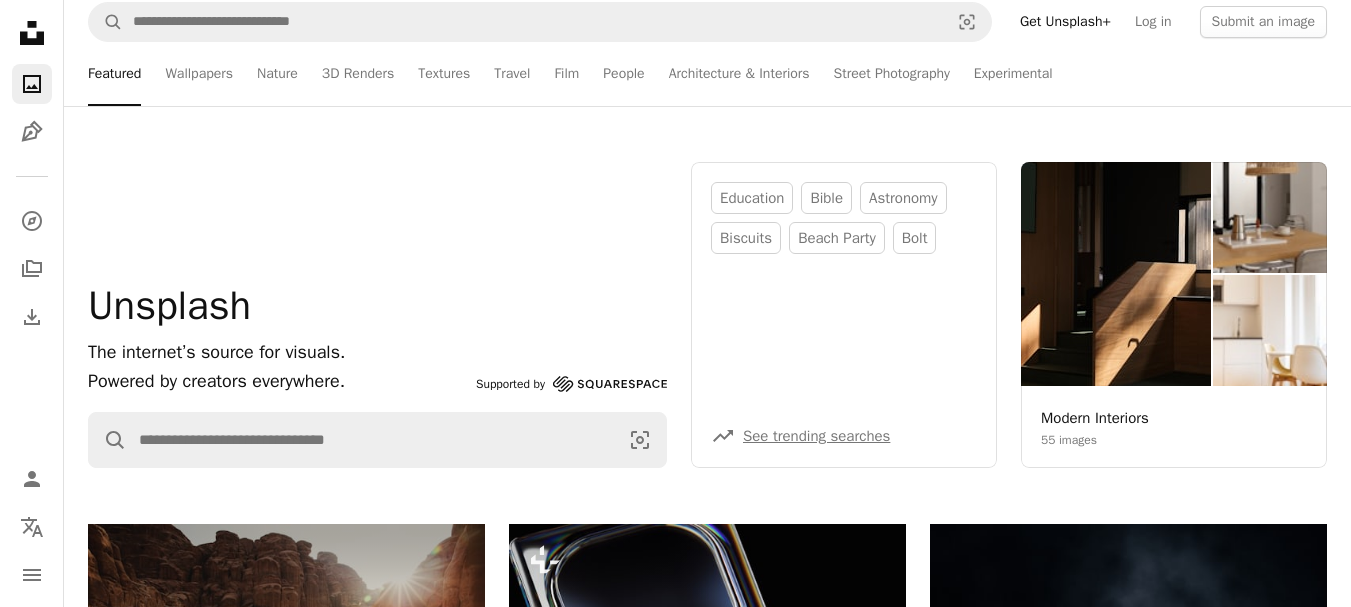 scroll, scrollTop: 0, scrollLeft: 0, axis: both 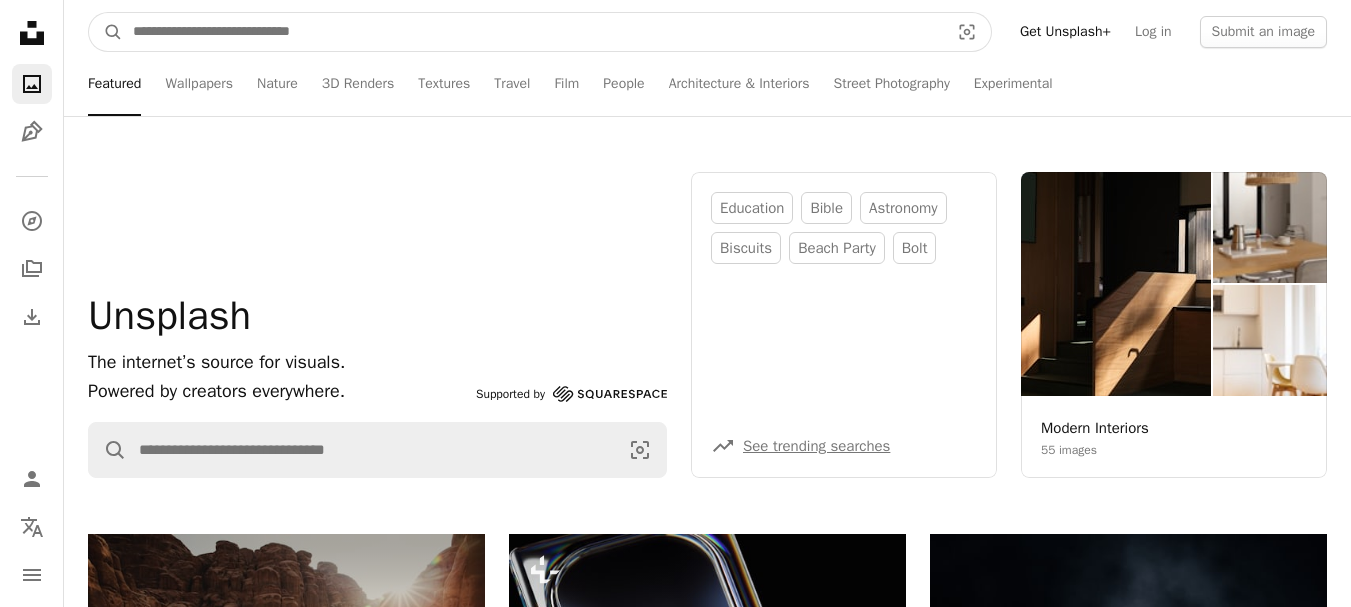 click at bounding box center (533, 32) 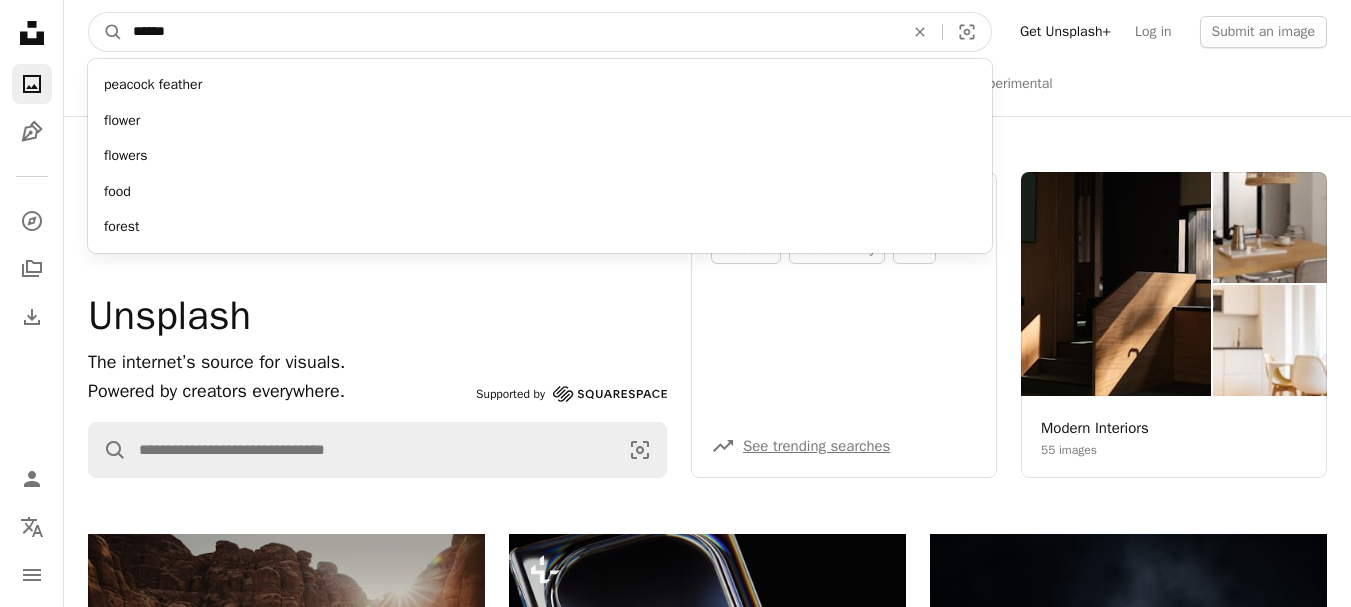 type on "******" 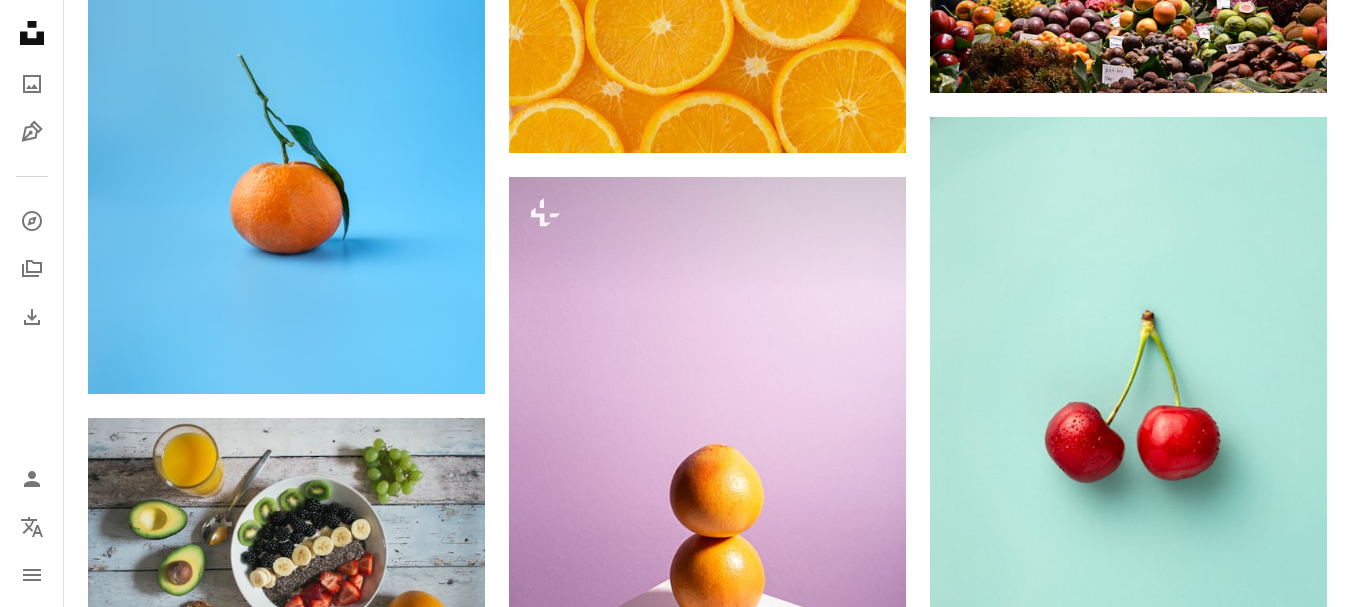 scroll, scrollTop: 2080, scrollLeft: 0, axis: vertical 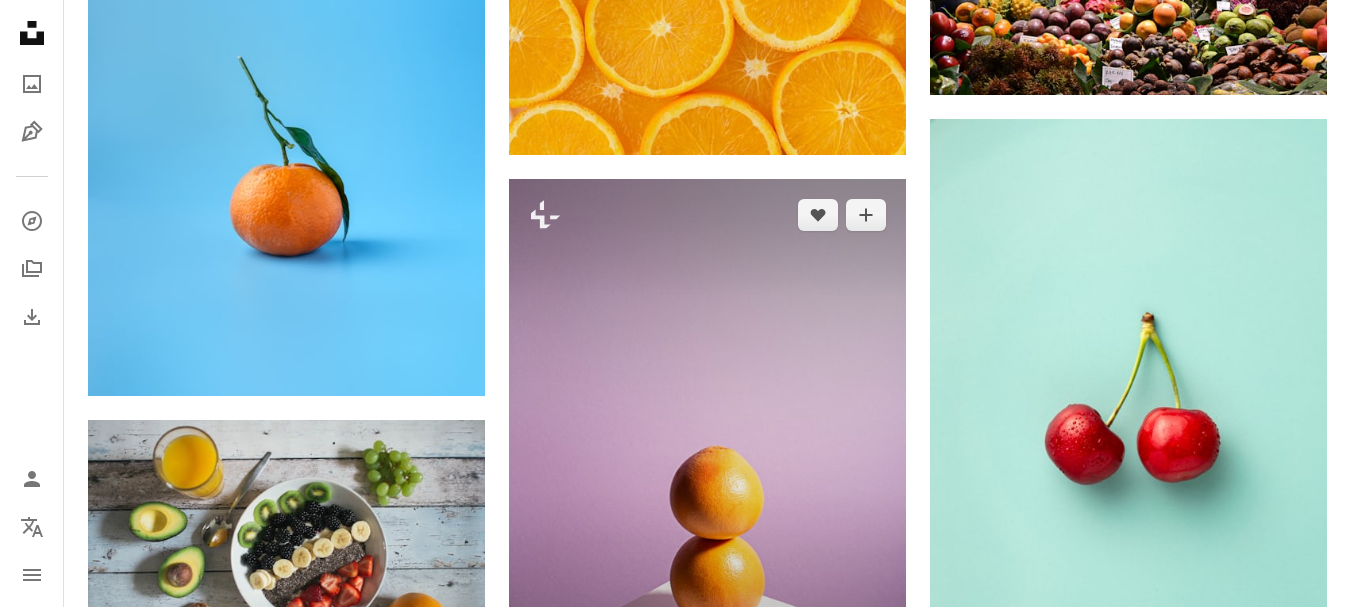 click at bounding box center [707, 477] 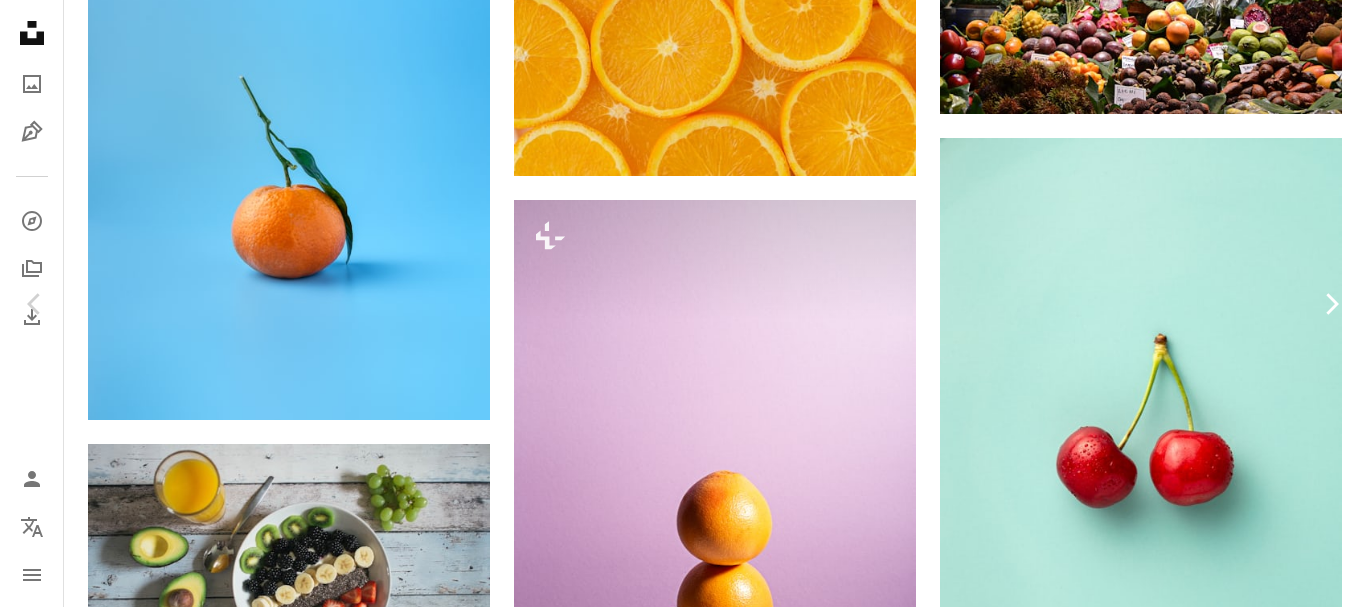 click on "Chevron right" at bounding box center (1331, 304) 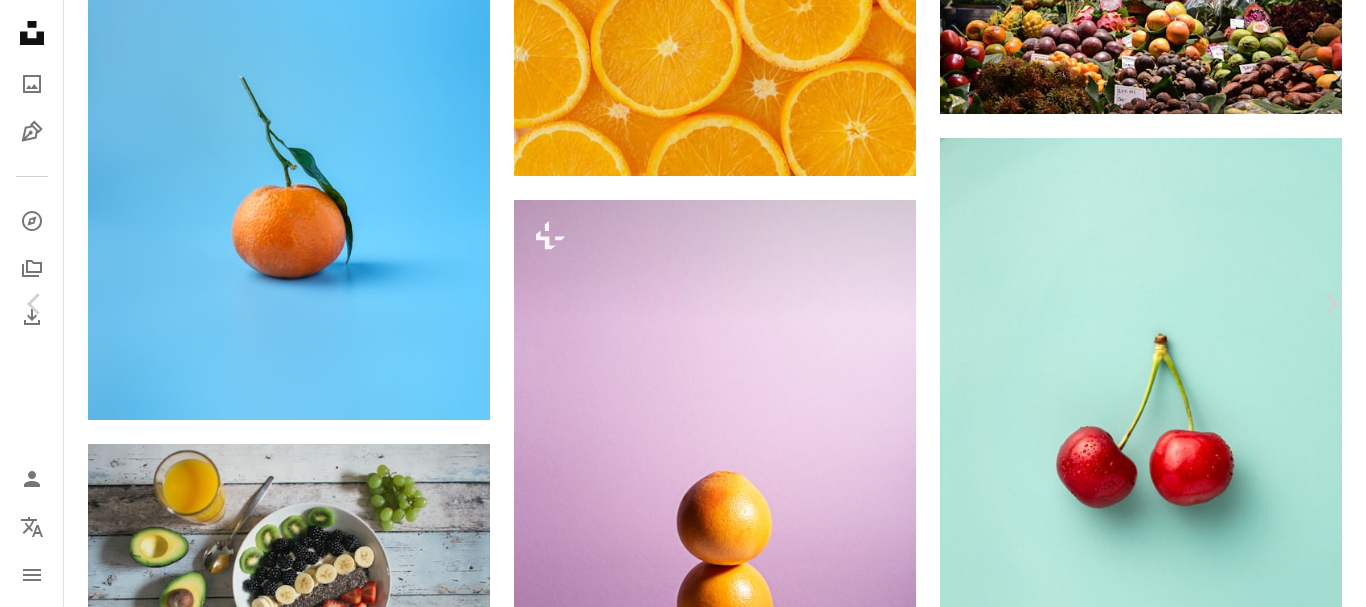 click on "Zoom in" at bounding box center [675, 6769] 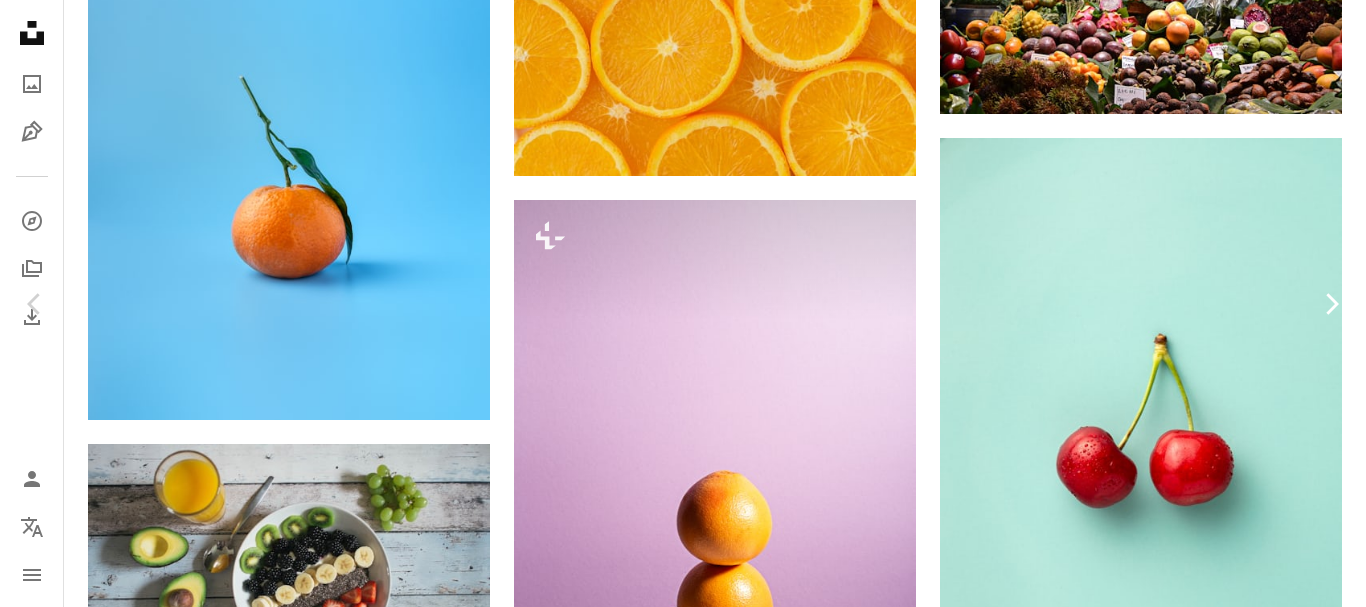 click 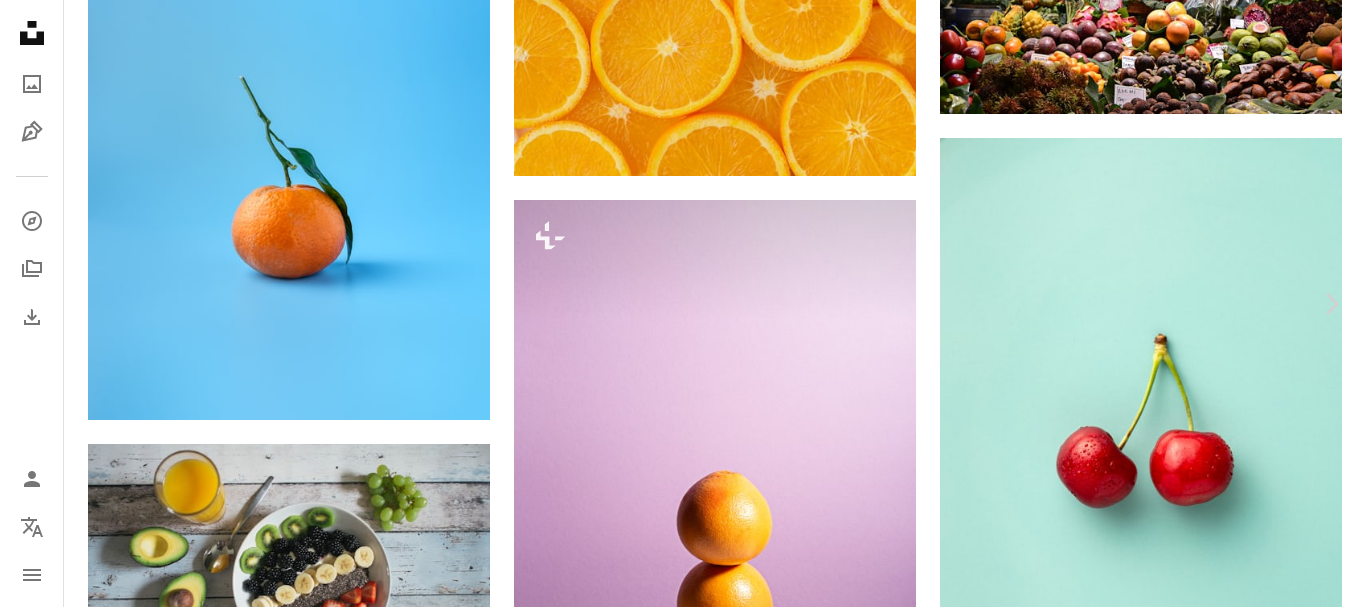 click on "Chevron left" 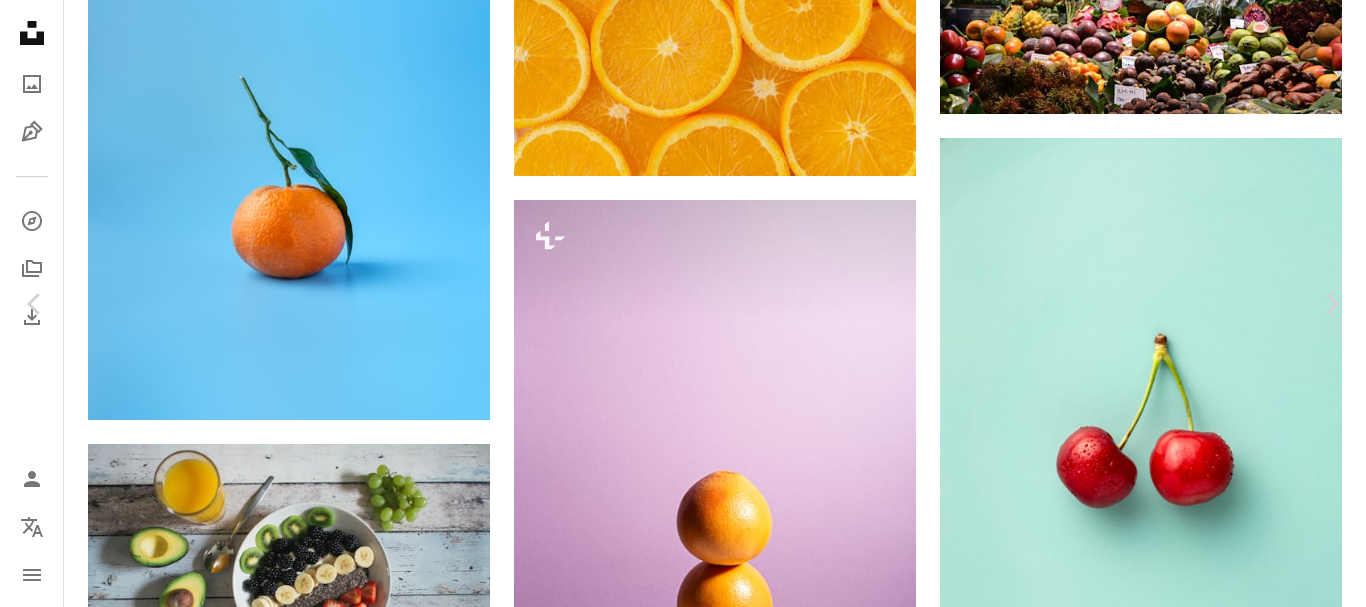 click on "Download free" at bounding box center (1167, 6438) 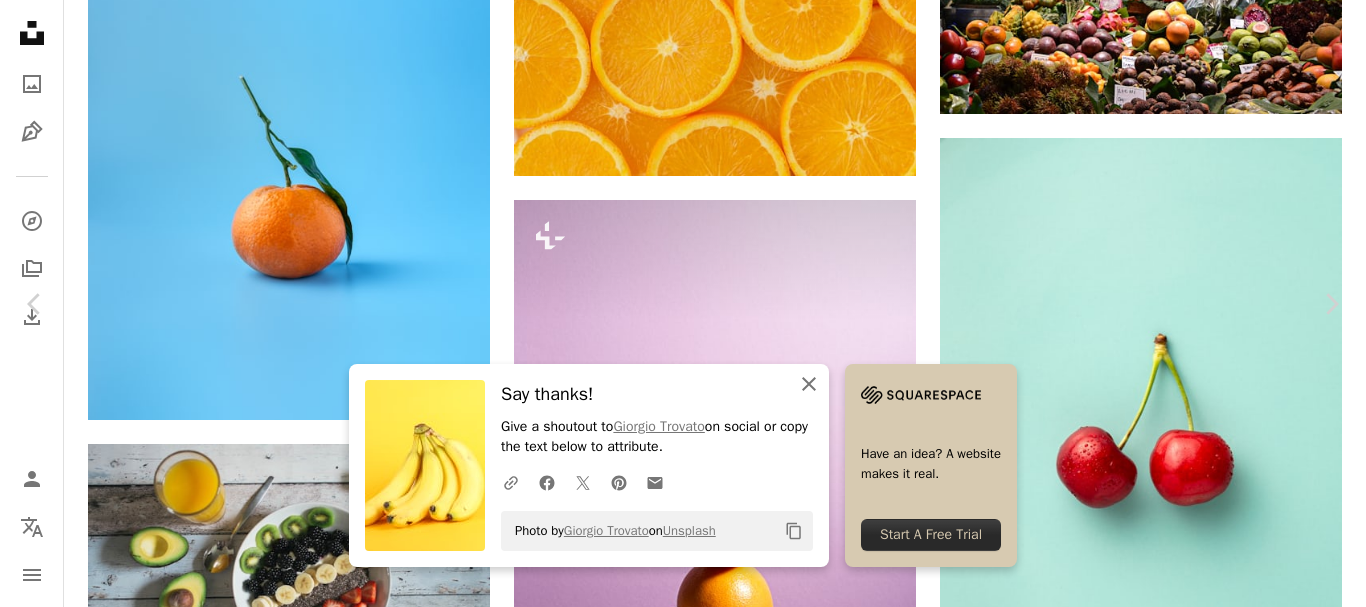 click on "An X shape" 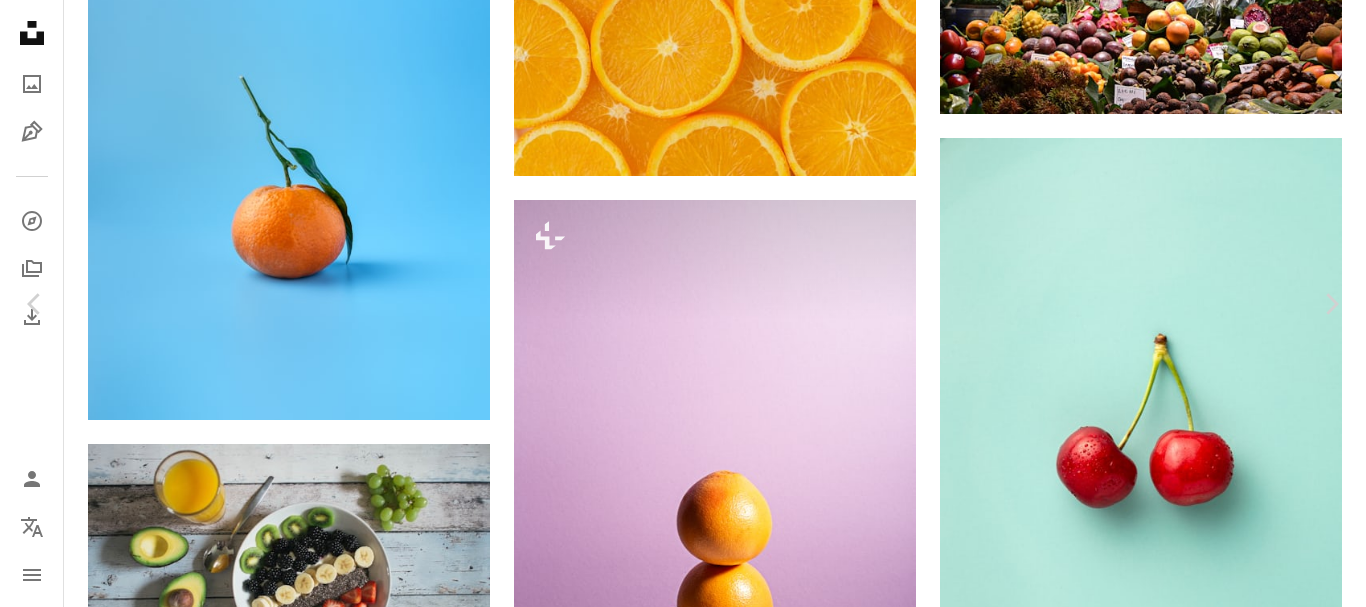 click on "An X shape Chevron left Chevron right Giorgio Trovato Available for hire A checkmark inside of a circle A heart A plus sign Edit image Plus sign for Unsplash+ Download free Chevron down Zoom in Views 24,248,158 Downloads 102,000 Featured in Photos A forward-right arrow Share Info icon Info More Actions Calendar outlined Published on October 22, 2019 Camera Canon, EOS 5D Mark III Safety Free to use under the Unsplash License fruit product fruits yellow banana bright bananas still food plant Free images Browse premium related images on iStock | Save 20% with code UNSPLASH20 View more on iStock ↗ Related images A heart A plus sign Lucian Alexe Available for hire A checkmark inside of a circle Arrow pointing down A heart A plus sign John Matychuk Available for hire A checkmark inside of a circle Arrow pointing down A heart A plus sign Bermix Studio Arrow pointing down Plus sign for Unsplash+ A heart A plus sign Roberta Sant'Anna For Unsplash+ A lock Download Plus sign for Unsplash+ A heart A plus sign" at bounding box center (683, 6694) 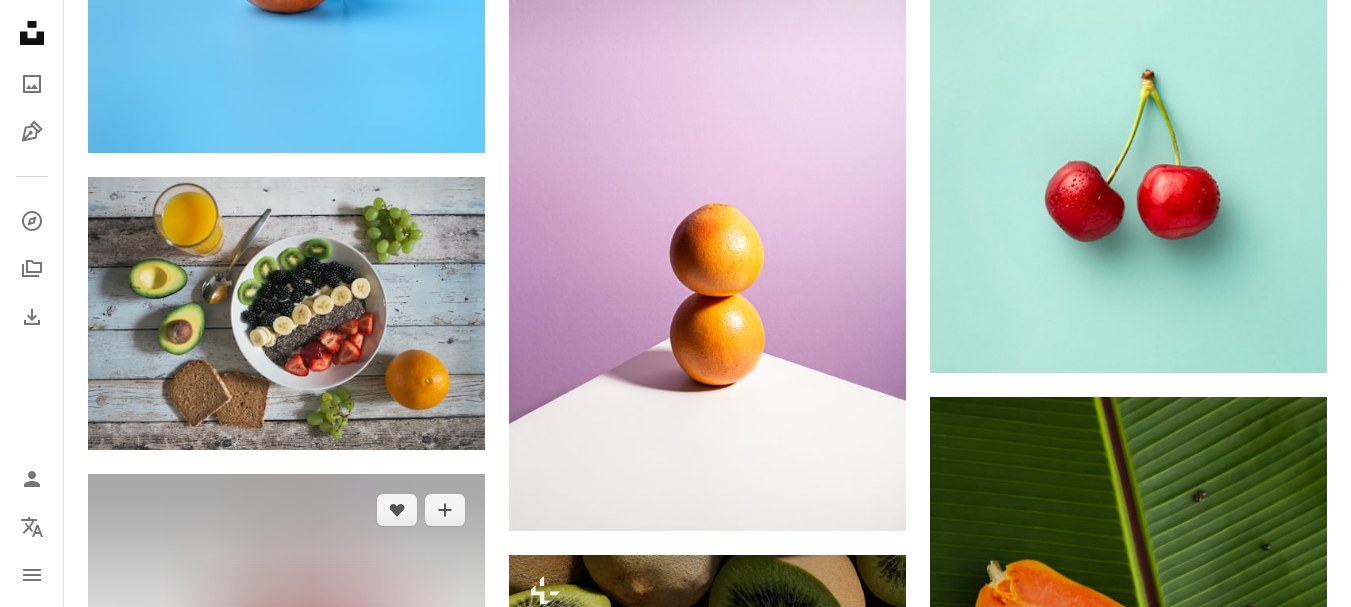 scroll, scrollTop: 2320, scrollLeft: 0, axis: vertical 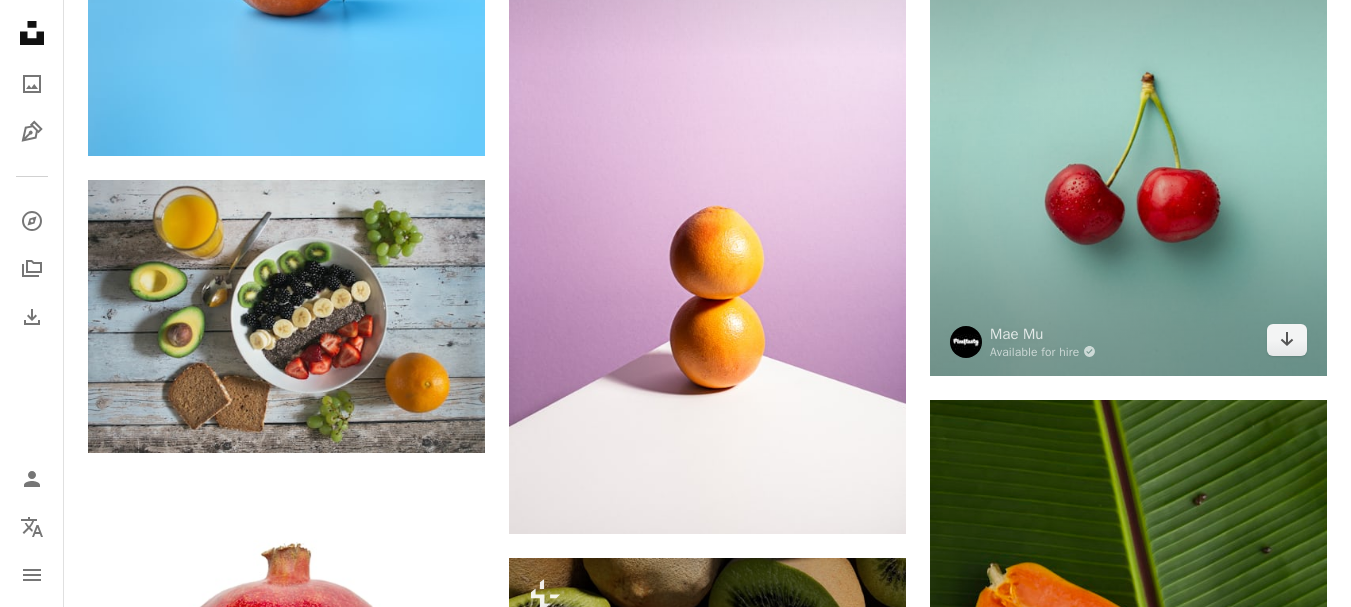 click at bounding box center (1128, 127) 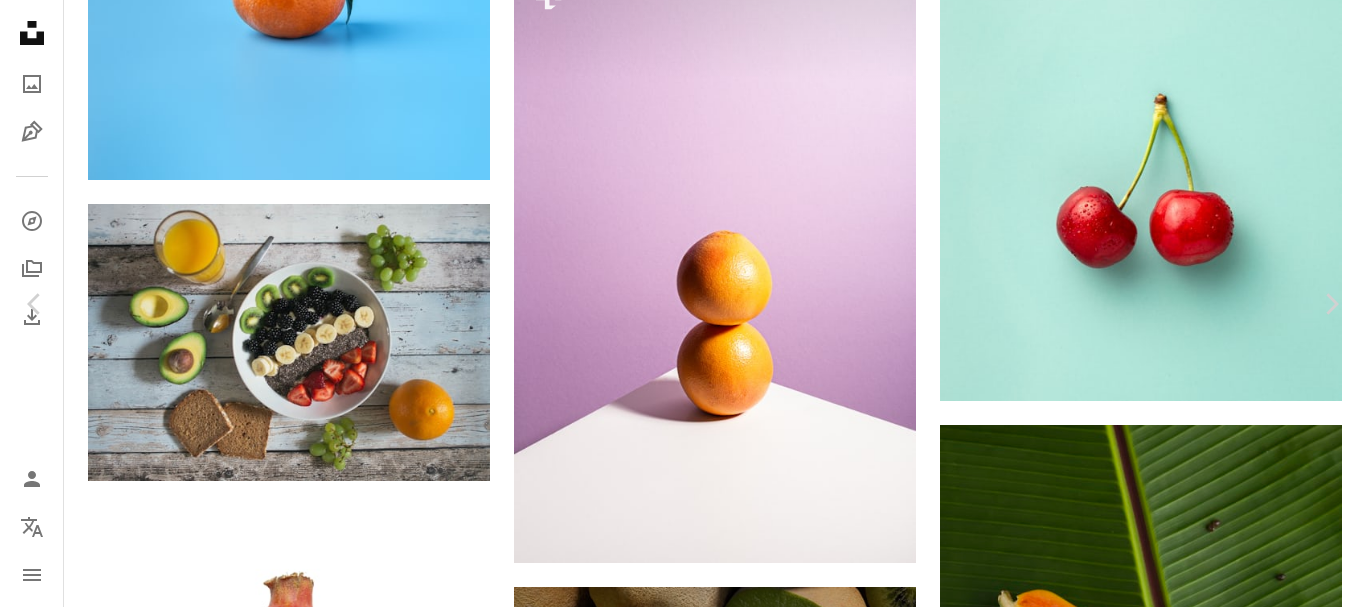 click on "Download free" at bounding box center [1167, 6198] 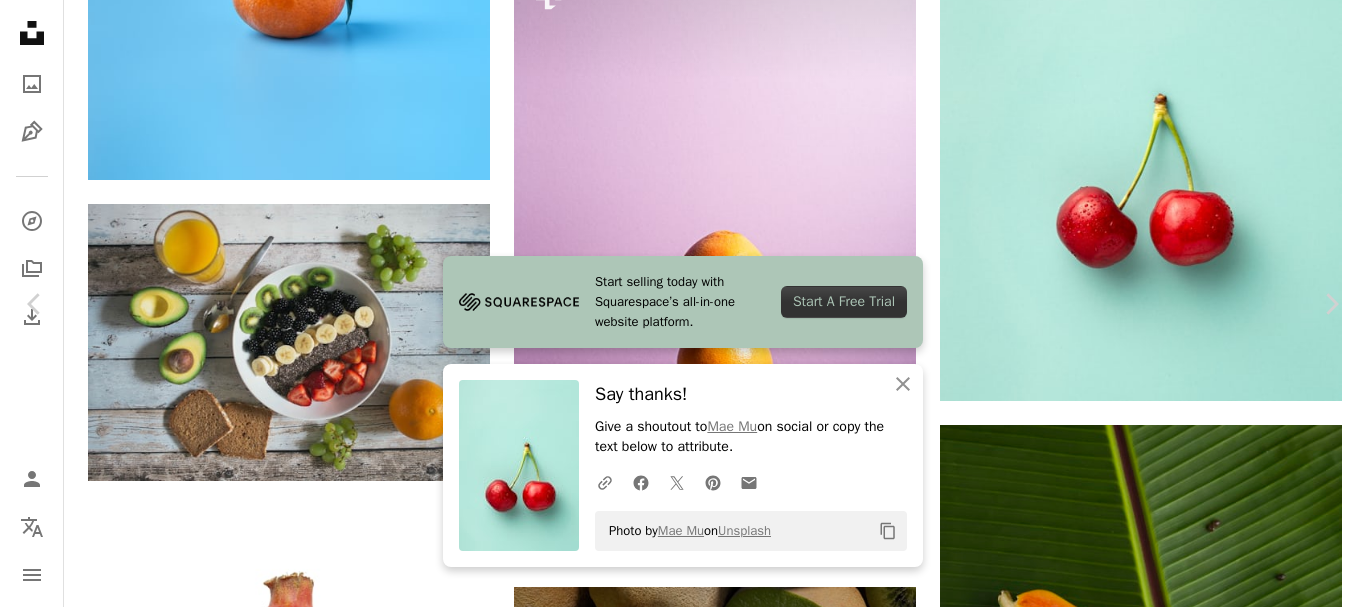 click on "An X shape Chevron left Chevron right Start selling today with Squarespace’s all-in-one website platform. Start A Free Trial An X shape Close Say thanks! Give a shoutout to Mae Mu on social or copy the text below to attribute. A URL sharing icon (chains) Facebook icon X (formerly Twitter) icon Pinterest icon An envelope Photo by Mae Mu on Unsplash Copy content Mae Mu Available for hire A checkmark inside of a circle A heart A plus sign Edit image Plus sign for Unsplash+ Download free Chevron down Zoom in Views 28,411,026 Downloads 251,876 Featured in Photos , Food & Drink , Health & Wellness A forward-right arrow Share Info icon Info More Actions Enjoy your meal! I would love to hear your comments! Check out my Instagram @picoftasty more surprise there! Any questions please don't hesitate to ask. Email for Collabs or Business inquires. Read more A map marker MAE, WINNIPEG, CANADA Calendar outlined Published on May 29, 2019 Camera Canon, EOS 6D Safety Free to use under the background" at bounding box center (683, 6454) 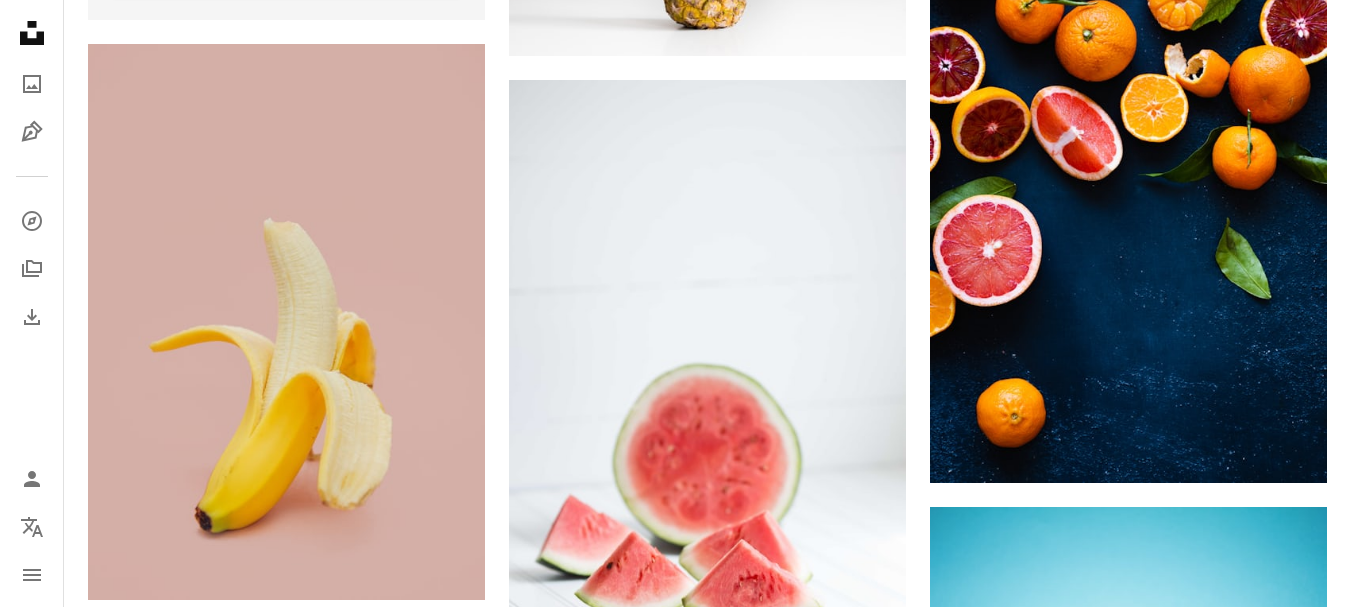 scroll, scrollTop: 5640, scrollLeft: 0, axis: vertical 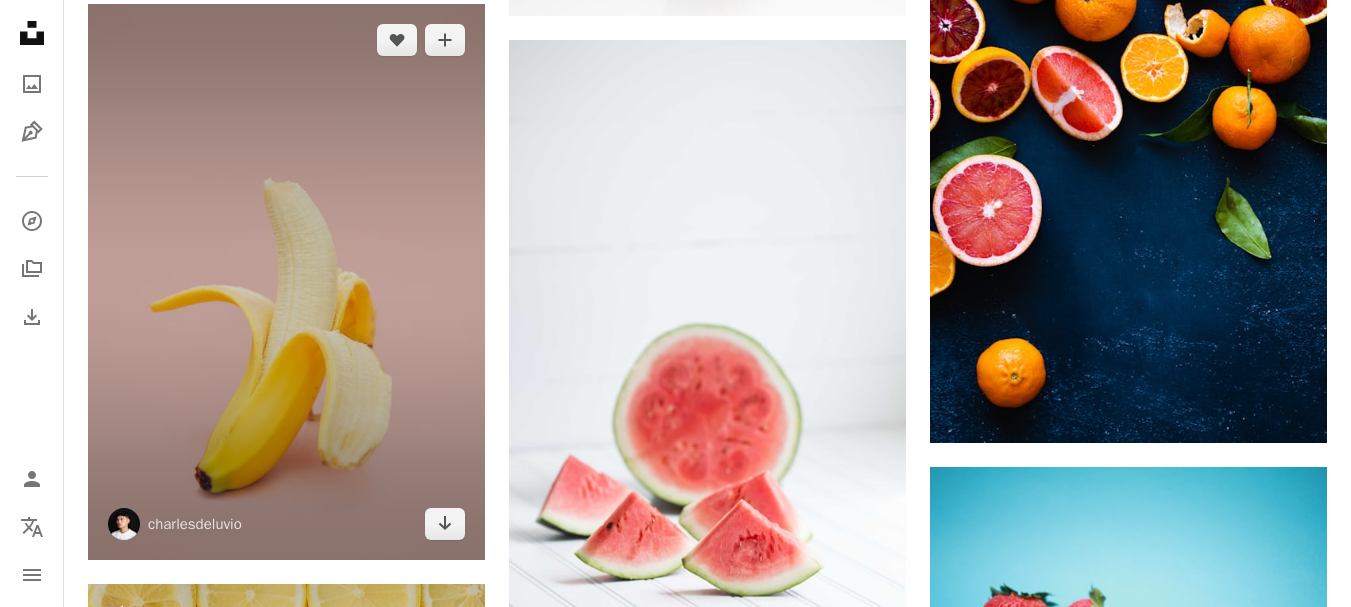 click at bounding box center [286, 282] 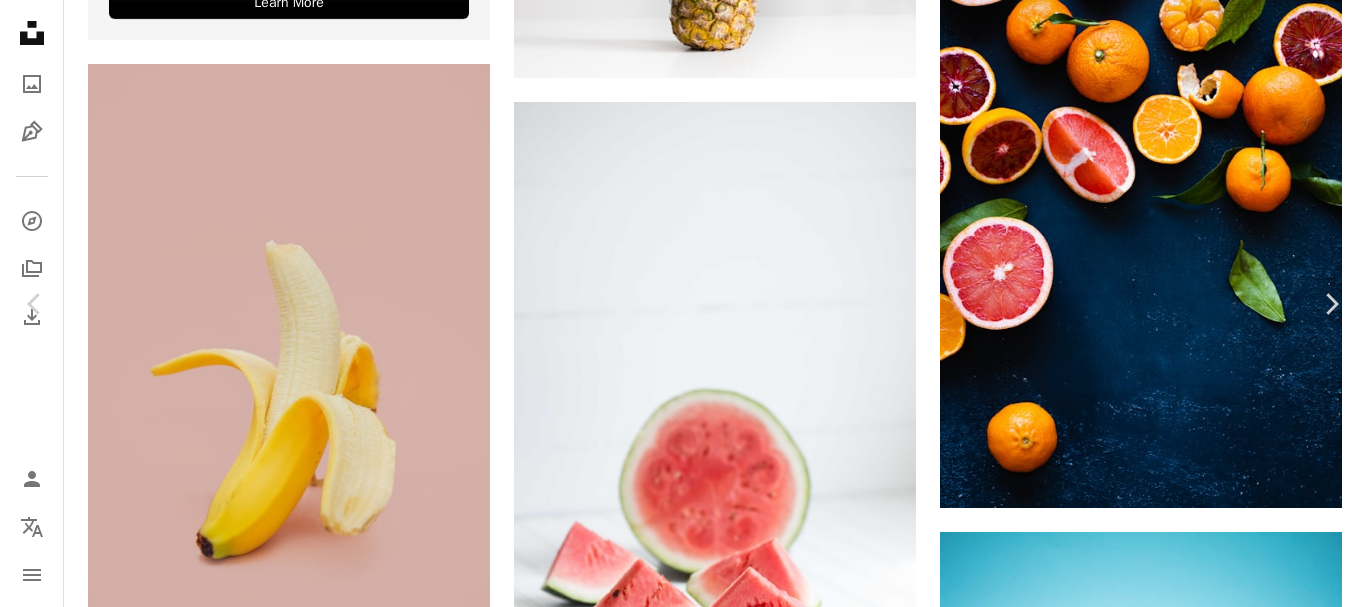 click on "Download free" at bounding box center (1167, 2878) 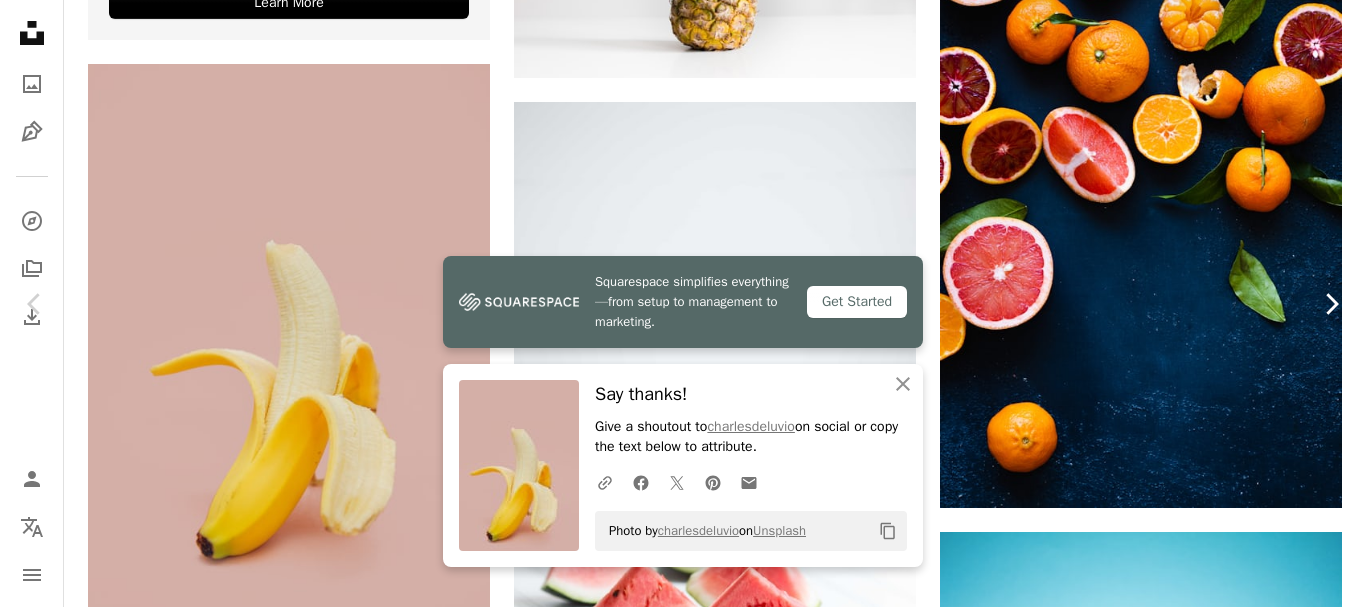click on "Chevron right" at bounding box center [1331, 304] 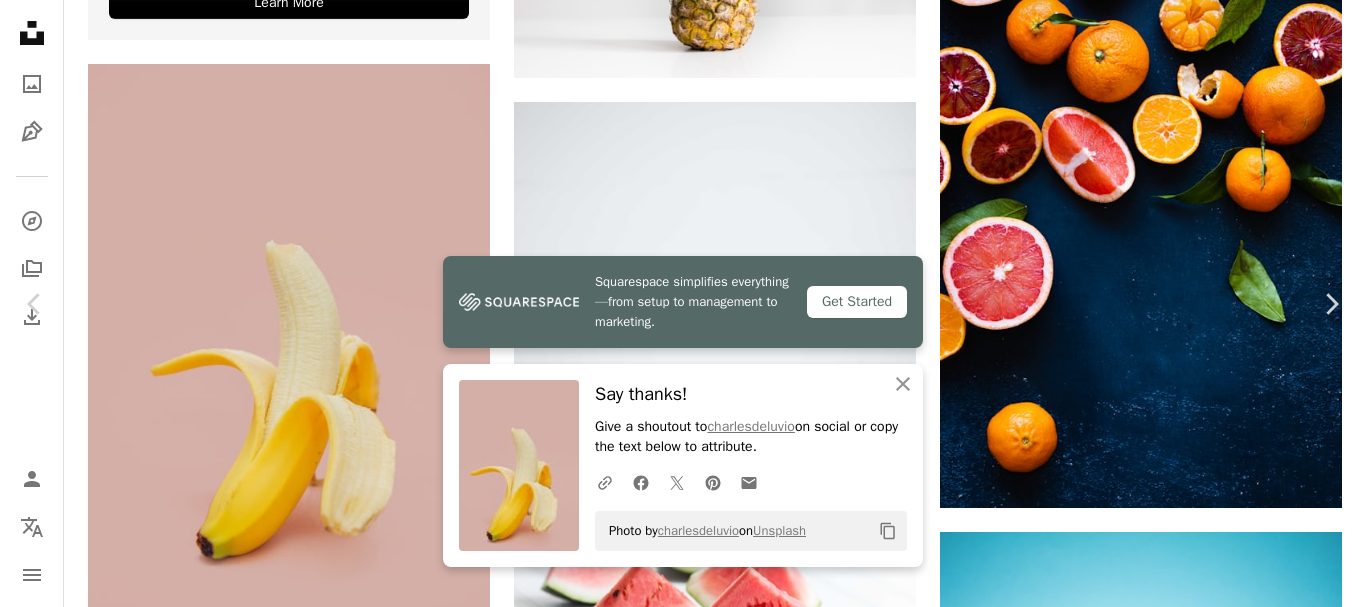 click on "An X shape Chevron left Chevron right Squarespace simplifies everything—from setup to management to marketing. Start A Free Trial An X shape Close Say thanks! Give a shoutout to charlesdeluvio on social or copy the text below to attribute. A URL sharing icon (chains) Facebook icon X (formerly Twitter) icon Pinterest icon An envelope Photo by charlesdeluvio on Unsplash Copy content Julien Pianetti julienpian A heart A plus sign Edit image Plus sign for Unsplash+ Download free Chevron down Zoom in Views 18,514,792 Downloads 119,922 Featured in Photos A forward-right arrow Share Info icon Info More Actions pineapple front Calendar outlined Published on March 30, 2017 Safety Free to use under the Unsplash License food fruit white fruits minimal pineapple white space pineapple background background plant tropical flora produce Free pictures Browse premium related images on iStock | Save 20% with code UNSPLASH20 View more on iStock ↗ Related images A heart A plus sign Wil Carranza A heart A heart" at bounding box center (683, 3134) 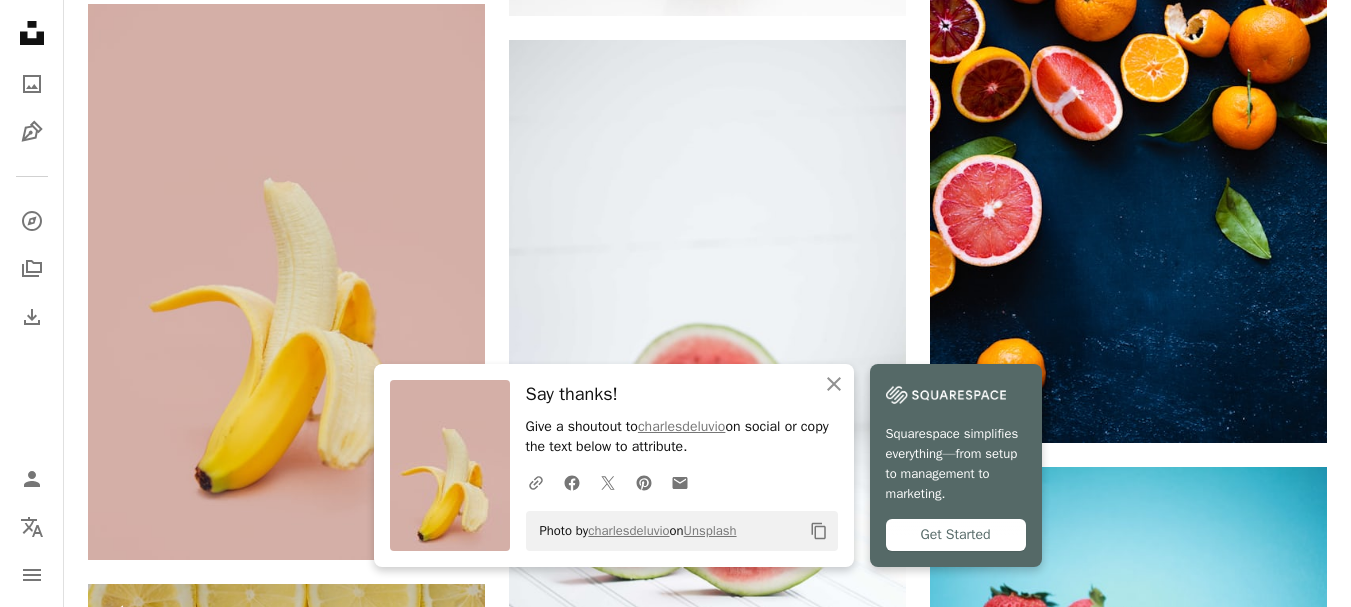 click on "Plus sign for Unsplash+ A heart A plus sign [FIRST] [LAST] For  Unsplash+ A lock   Download Plus sign for Unsplash+ A heart A plus sign [FIRST] [LAST] For  Unsplash+ A lock   Download A heart A plus sign [FIRST] [LAST] Arrow pointing down A heart A plus sign [FIRST] [LAST] Available for hire A checkmark inside of a circle Arrow pointing down A heart A plus sign [FIRST] [LAST] Arrow pointing down A heart A plus sign [FIRST] [LAST] Arrow pointing down A heart A plus sign [FIRST] [LAST] Available for hire A checkmark inside of a circle Arrow pointing down A heart A plus sign [FIRST] [LAST] Available for hire A checkmark inside of a circle Arrow pointing down A heart A plus sign [FIRST] [LAST] Available for hire A checkmark inside of a circle Arrow pointing down –– ––– –––  –– ––– –  ––– –––  ––––  –   – –– –––  – – ––– –– –– –––– –– Learn More A heart A plus sign" at bounding box center [707, -1650] 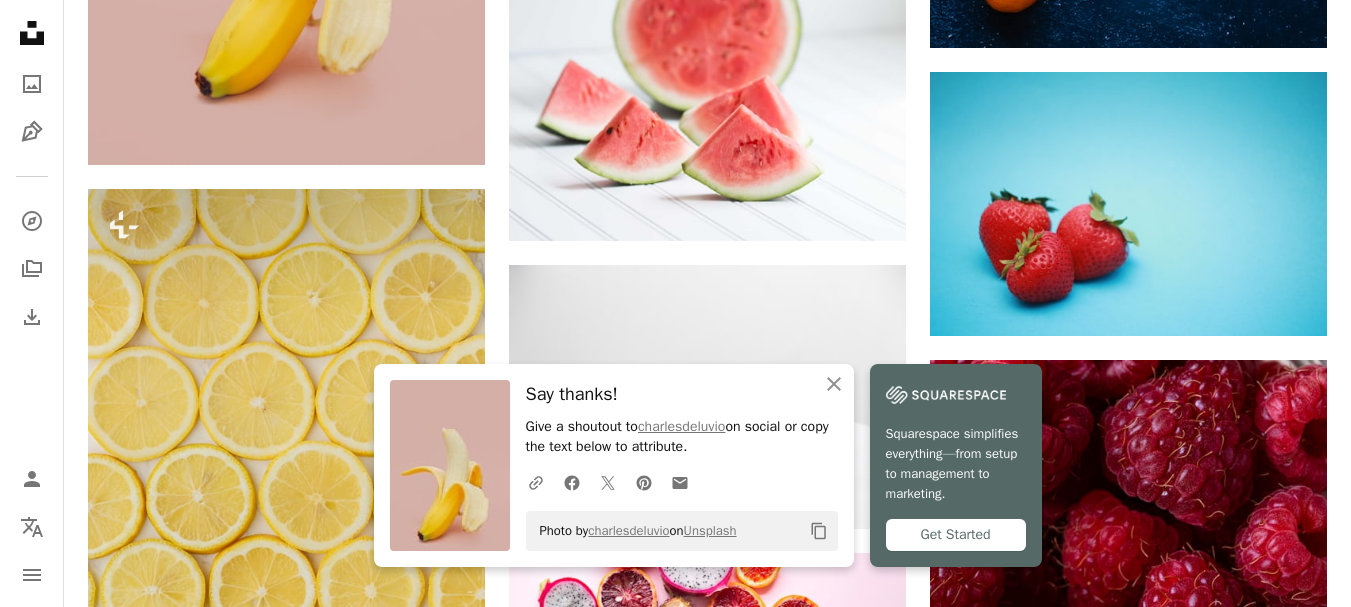 scroll, scrollTop: 6040, scrollLeft: 0, axis: vertical 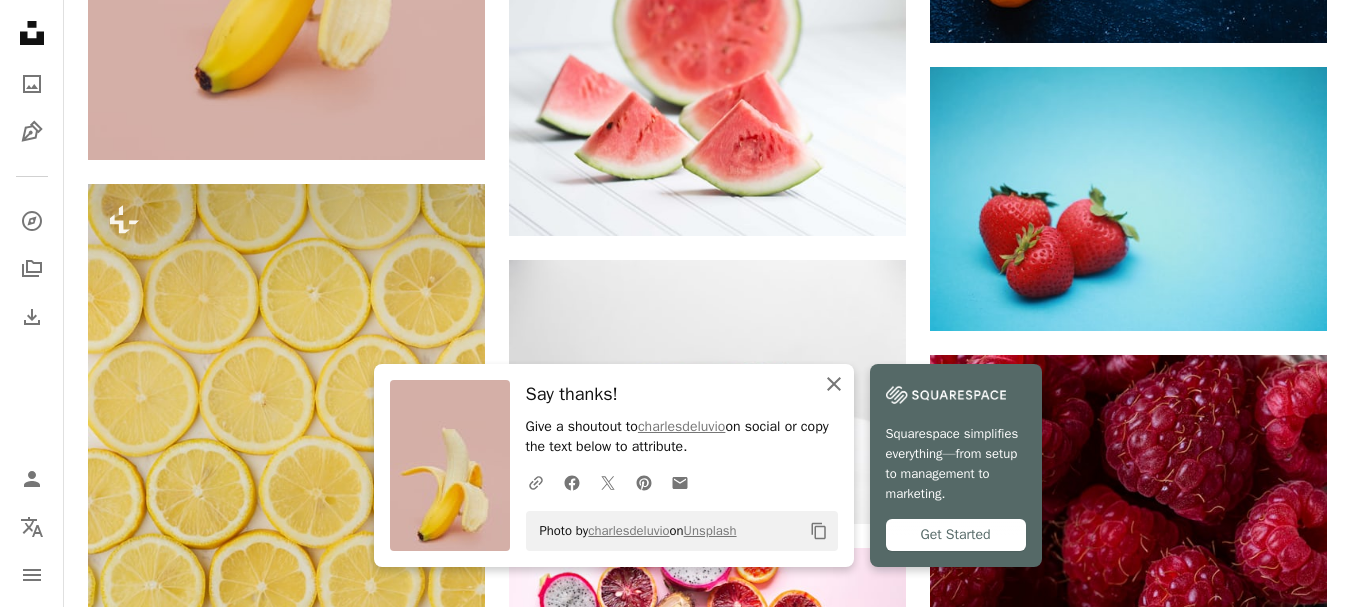 click on "An X shape" 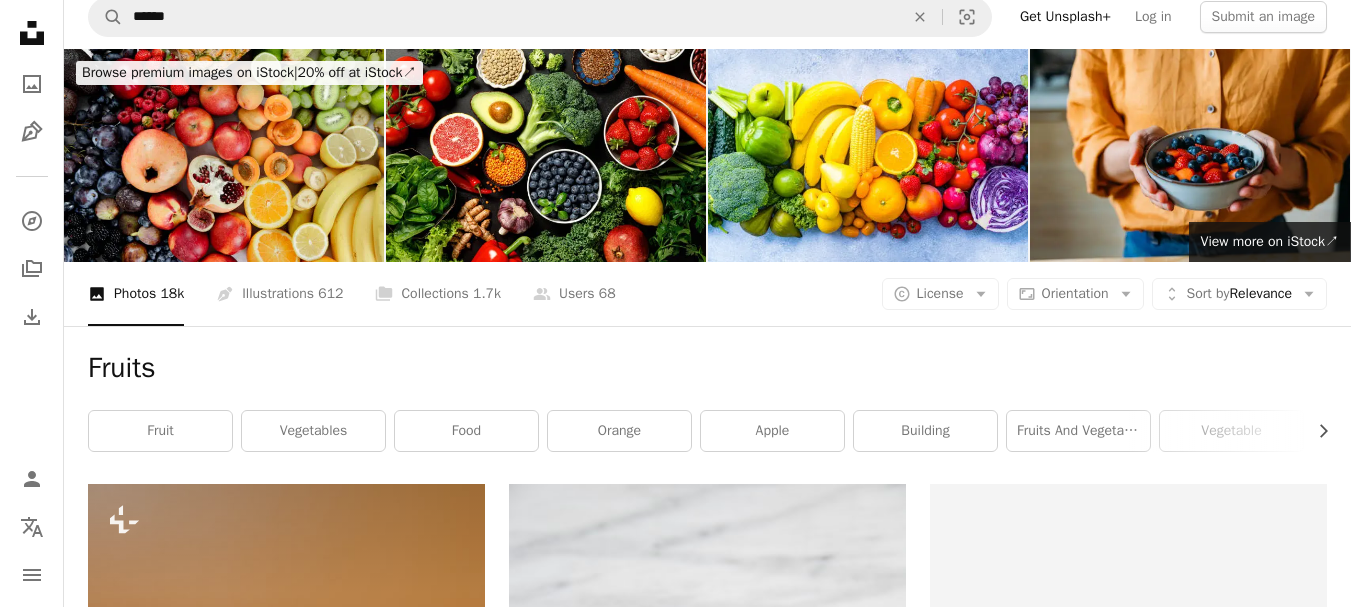 scroll, scrollTop: 0, scrollLeft: 0, axis: both 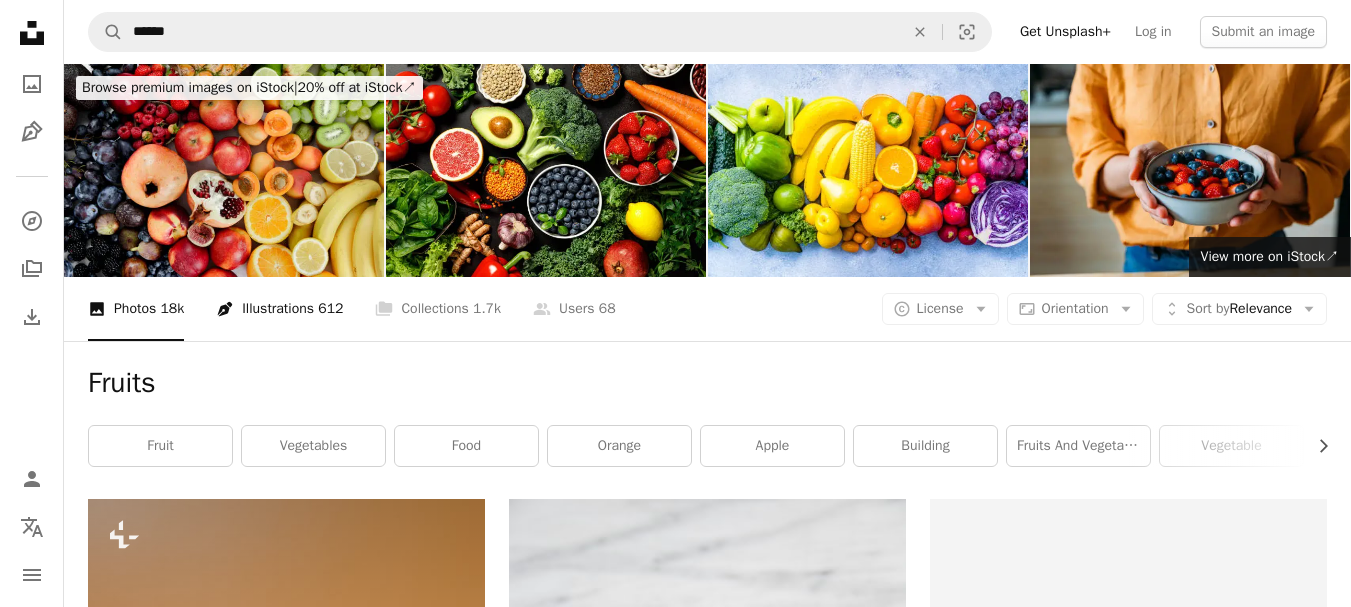 click on "Pen Tool Illustrations   612" at bounding box center (279, 309) 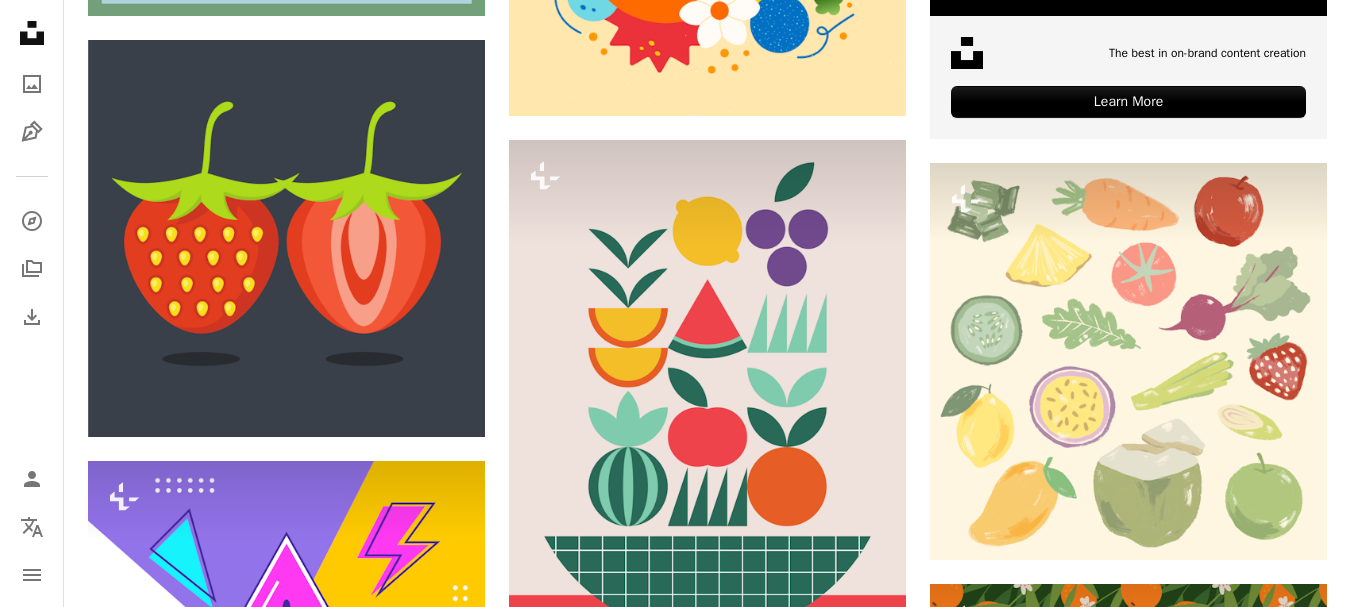 scroll, scrollTop: 920, scrollLeft: 0, axis: vertical 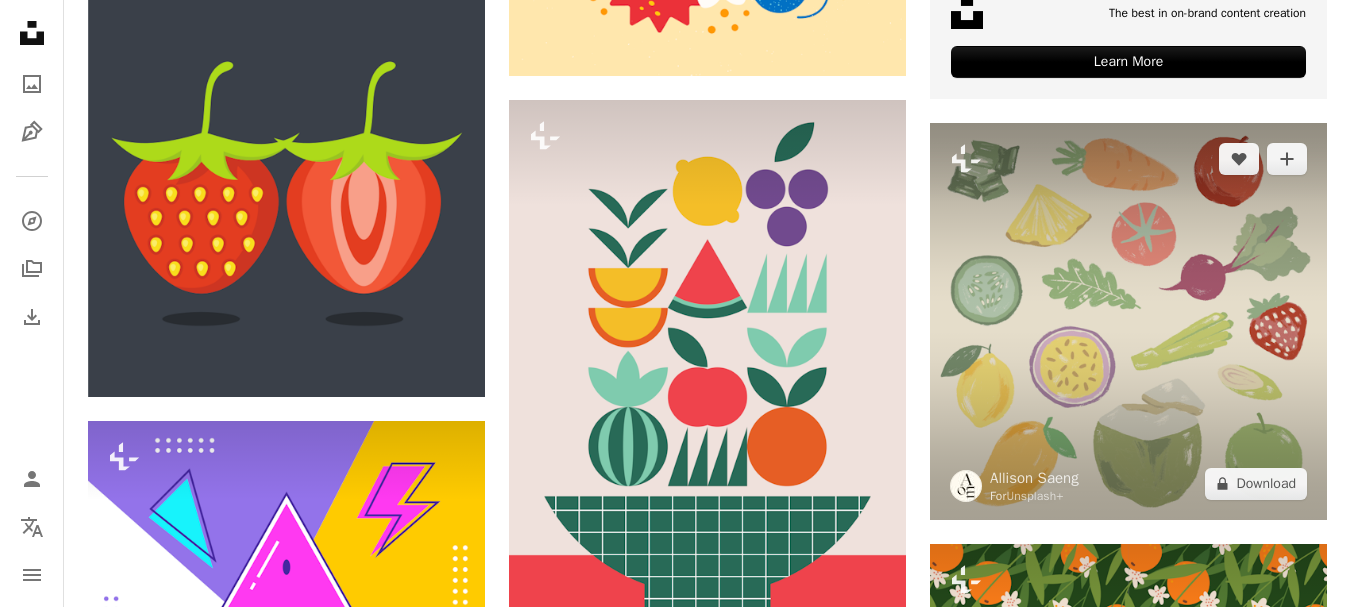 click at bounding box center [1128, 321] 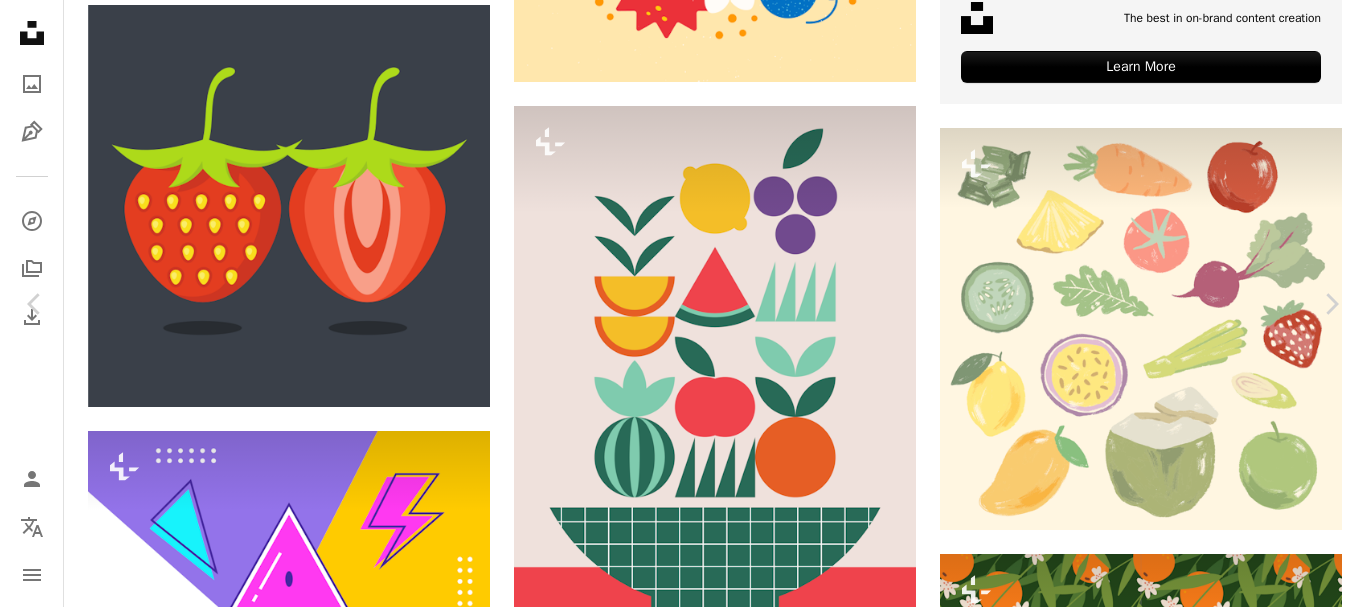 click on "An X shape Chevron left Chevron right [FIRST] [LAST] For  Unsplash+ A heart A plus sign Edit image   Plus sign for Unsplash+ A lock   Download Zoom in A forward-right arrow Share More Actions Calendar outlined Published on  [MONTH] [DAY], [YEAR] Safety Licensed under the  Unsplash+ License food illustration fruits drink vegetable vector food and drink dining flat design veggies vectors handdrawn Free pictures From this series Plus sign for Unsplash+ Related images Plus sign for Unsplash+ A heart A plus sign [FIRST] For  Unsplash+ A lock   Download Plus sign for Unsplash+ A heart A plus sign [FIRST] [LAST] For  Unsplash+ A lock   Download Plus sign for Unsplash+ A heart A plus sign [FIRST] [LAST] For  Unsplash+ A lock   Download Plus sign for Unsplash+ A heart A plus sign [FIRST] [LAST] For  Unsplash+ A lock   Download Plus sign for Unsplash+ A heart A plus sign [FIRST] [LAST] For  Unsplash+ A lock   Download A heart A plus sign" at bounding box center [683, 4429] 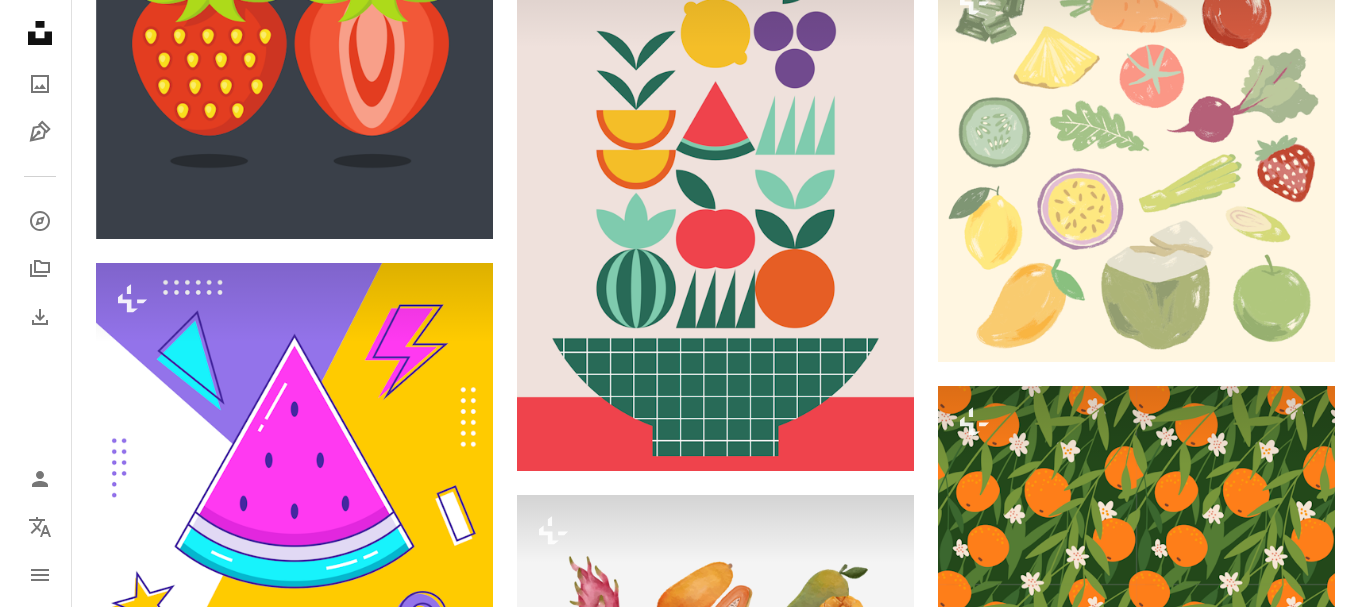 scroll, scrollTop: 1080, scrollLeft: 0, axis: vertical 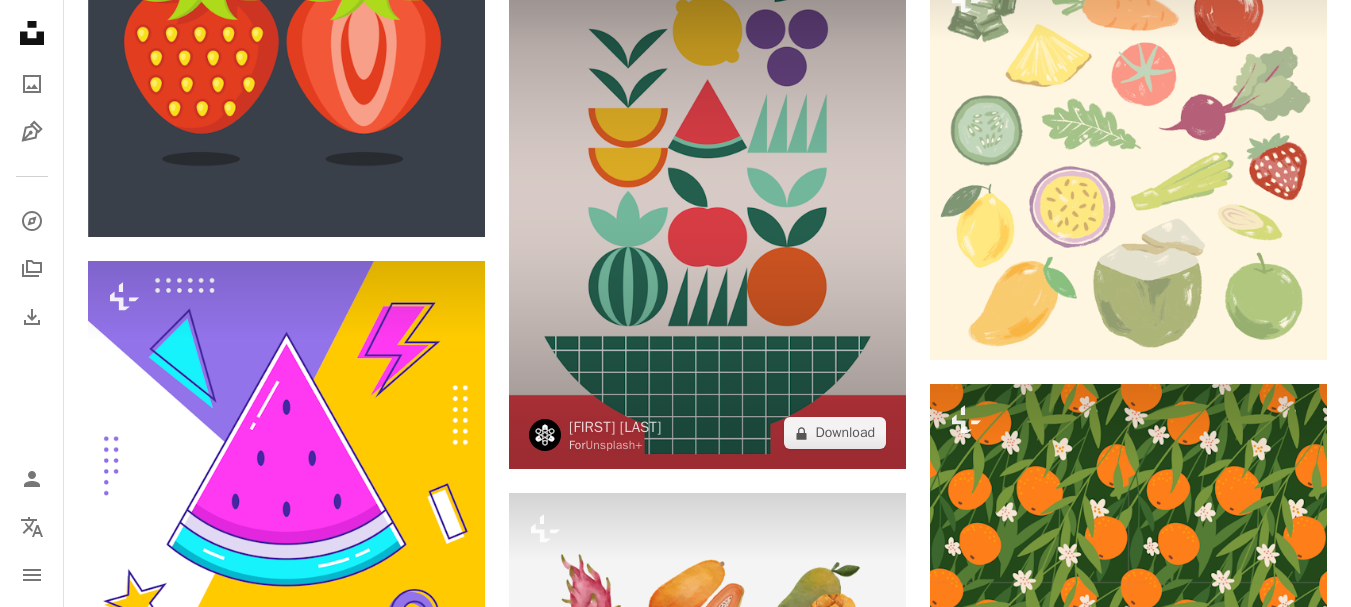 click at bounding box center [707, 205] 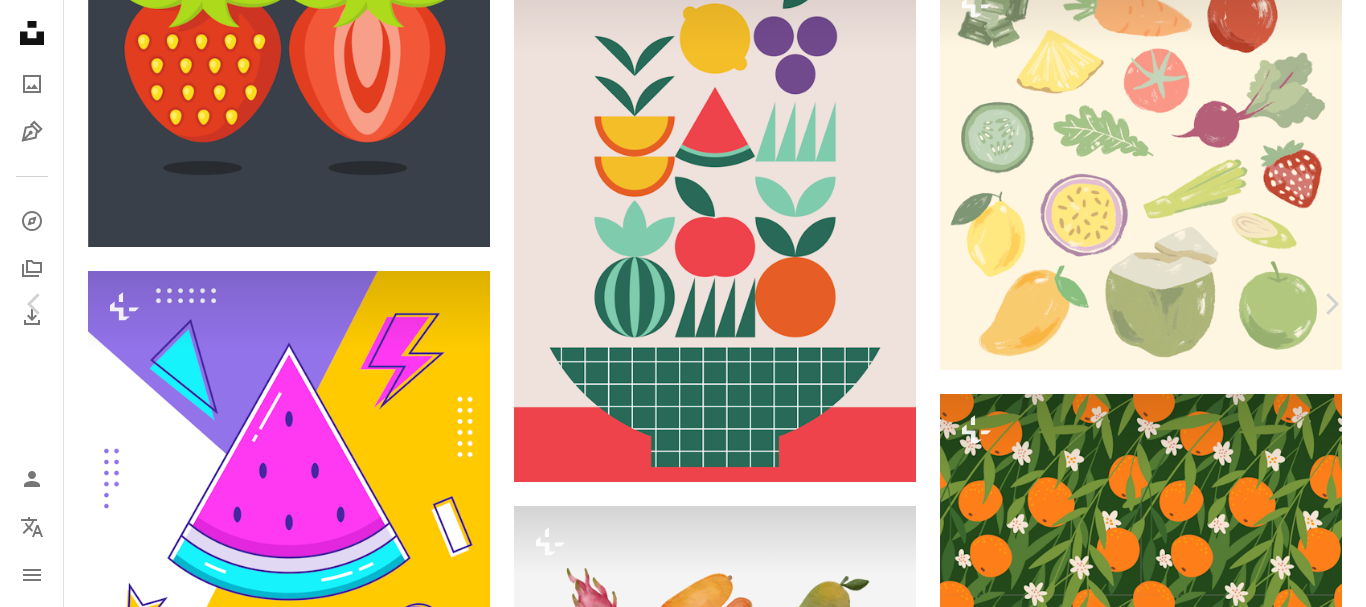 click on "A lock   Download" at bounding box center [1205, 4013] 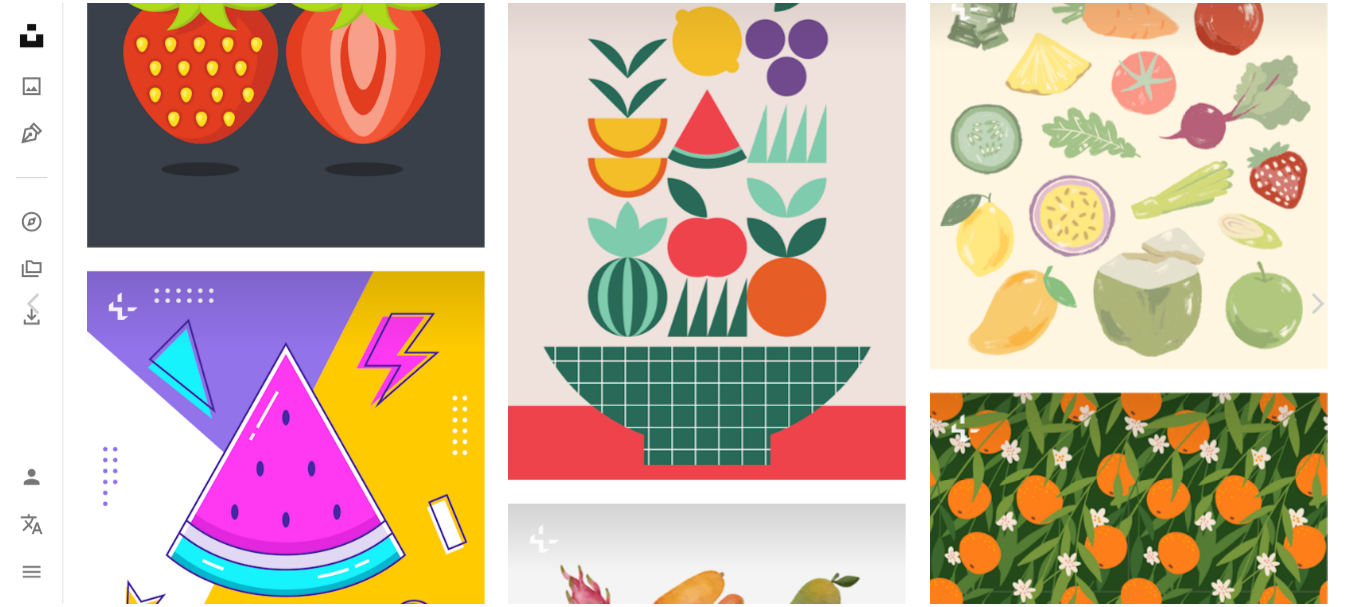 scroll, scrollTop: 95, scrollLeft: 0, axis: vertical 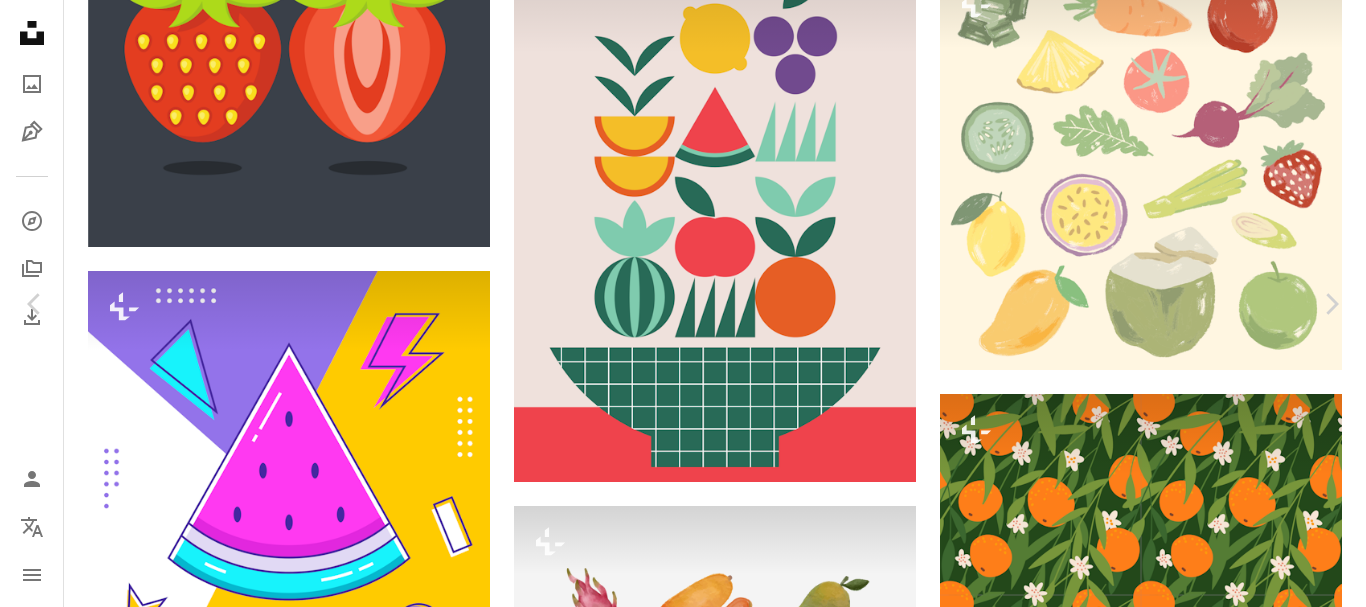 click on "Unsplash logo Unsplash Home A photo Pen Tool A compass A stack of folders Download Person Localization icon navigation menu A magnifying glass ****** An X shape Visual search Get Unsplash+ Log in Submit an image Browse premium images on iStock | 20% off at iStock ↗ Browse premium images on iStock 20% off at iStock ↗ View more ↗ View more on iStock ↗ A photo Photos 18k Pen Tool Illustrations 612 A stack of folders Collections 1.7k A group of people Users 68 A copyright icon © License Arrow down Aspect ratio Orientation Arrow down Unfold Sort by Relevance Arrow down Filters Filters Fruits Chevron right fruit vegetables food orange apple building fruits and vegetables vegetable strawberry plant mango banana Plus sign for Unsplash+ A heart A plus sign Beatriz Camaleão For Unsplash+ A lock Download A heart A plus sign Public domain vectors Arrow pointing down Plus sign for Unsplash+ A heart A plus sign Erry S. Nugroho For Unsplash+ A lock Download Plus sign for Unsplash+ A heart A plus sign" at bounding box center (683, 1443) 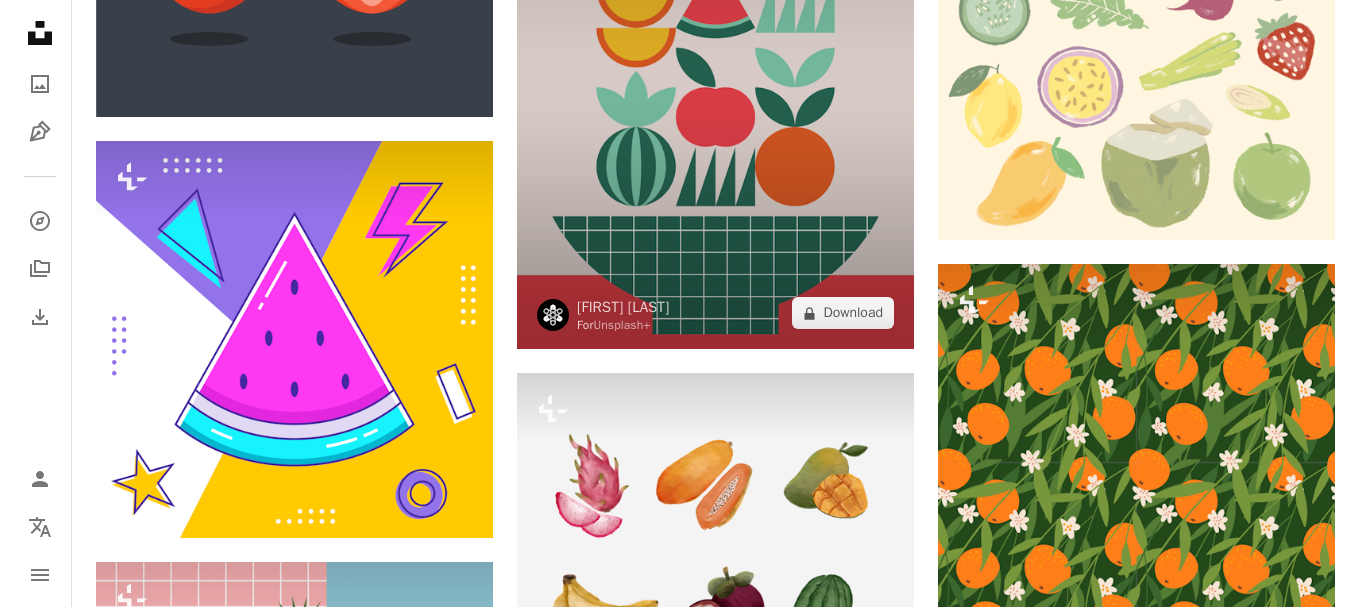 scroll, scrollTop: 1240, scrollLeft: 0, axis: vertical 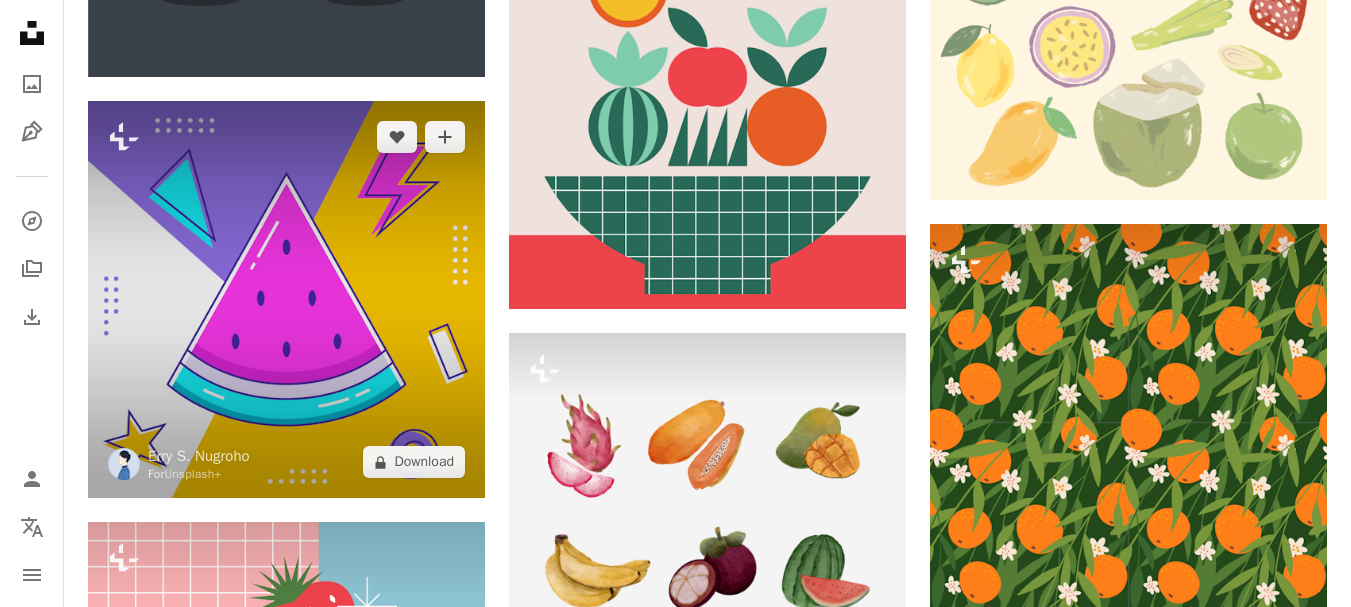 click at bounding box center (286, 299) 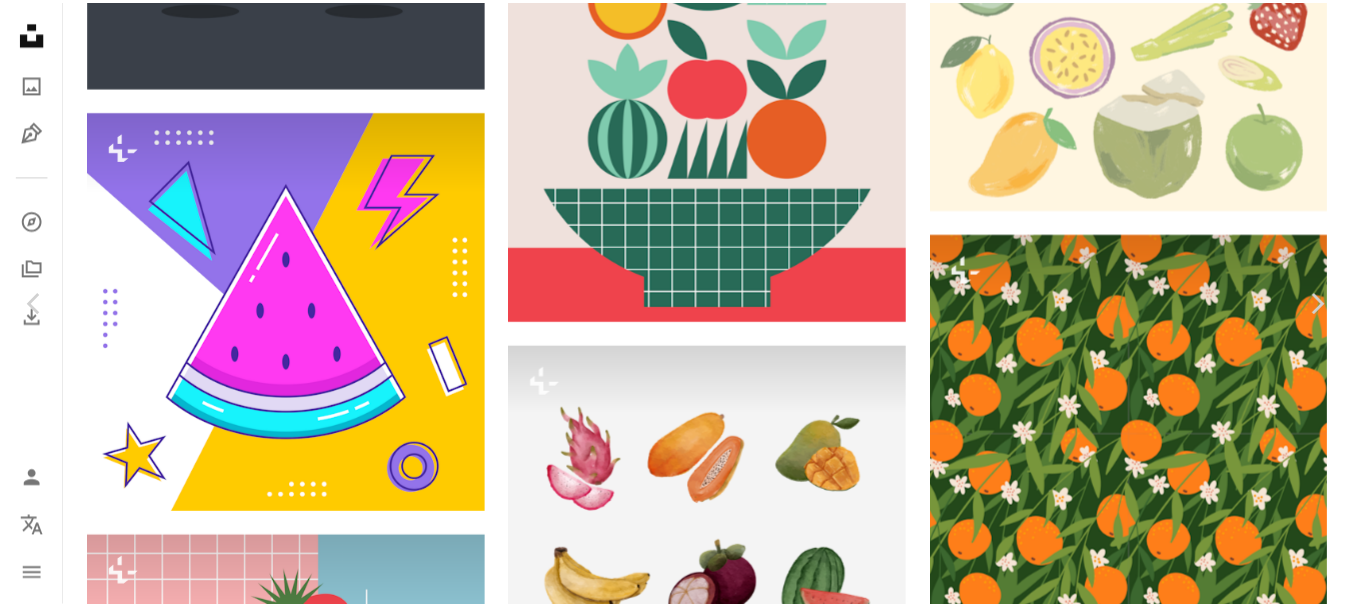 scroll, scrollTop: 51, scrollLeft: 0, axis: vertical 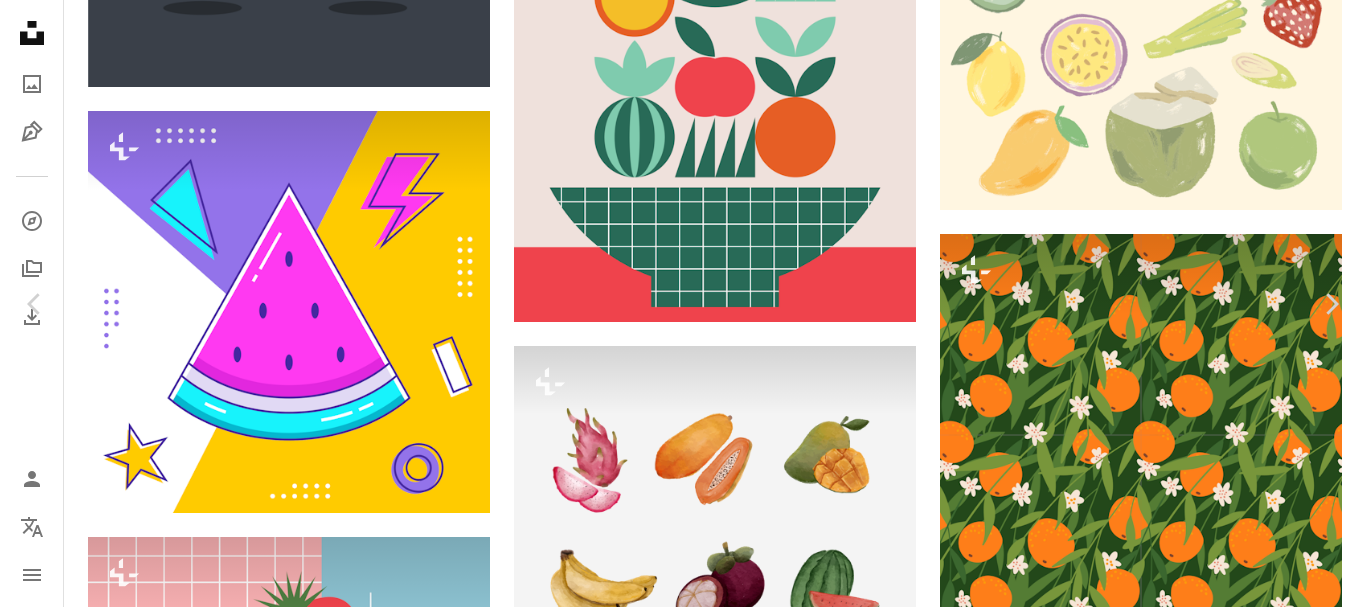 click on "An X shape Chevron left Chevron right Erry S. Nugroho For Unsplash+ A heart A plus sign Edit image Plus sign for Unsplash+ A lock Download Zoom in A forward-right arrow Share More Actions Retro 90s vintage style watermelon Calendar outlined Published on July 30, 2024 Safety Licensed under the Unsplash+ License wallpaper fruit 90s color colorful vintage illustration retro culture vector watermelon style fun object bright illustrations 80s pop element sliced Free images Related images Plus sign for Unsplash+ A heart A plus sign Erry S. Nugroho For Unsplash+ A lock Download Plus sign for Unsplash+ A heart A plus sign Erry S. Nugroho For Unsplash+ A lock Download Plus sign for Unsplash+ A heart A plus sign Erry S. Nugroho For Unsplash+ A lock Download Plus sign for Unsplash+ A heart A plus sign Erry S. Nugroho For Unsplash+ A lock Download Plus sign for Unsplash+ A heart A plus sign Erry S. Nugroho For Unsplash+ A lock Download Plus sign for Unsplash+ A heart A plus sign Erry S. Nugroho For" at bounding box center (683, 4109) 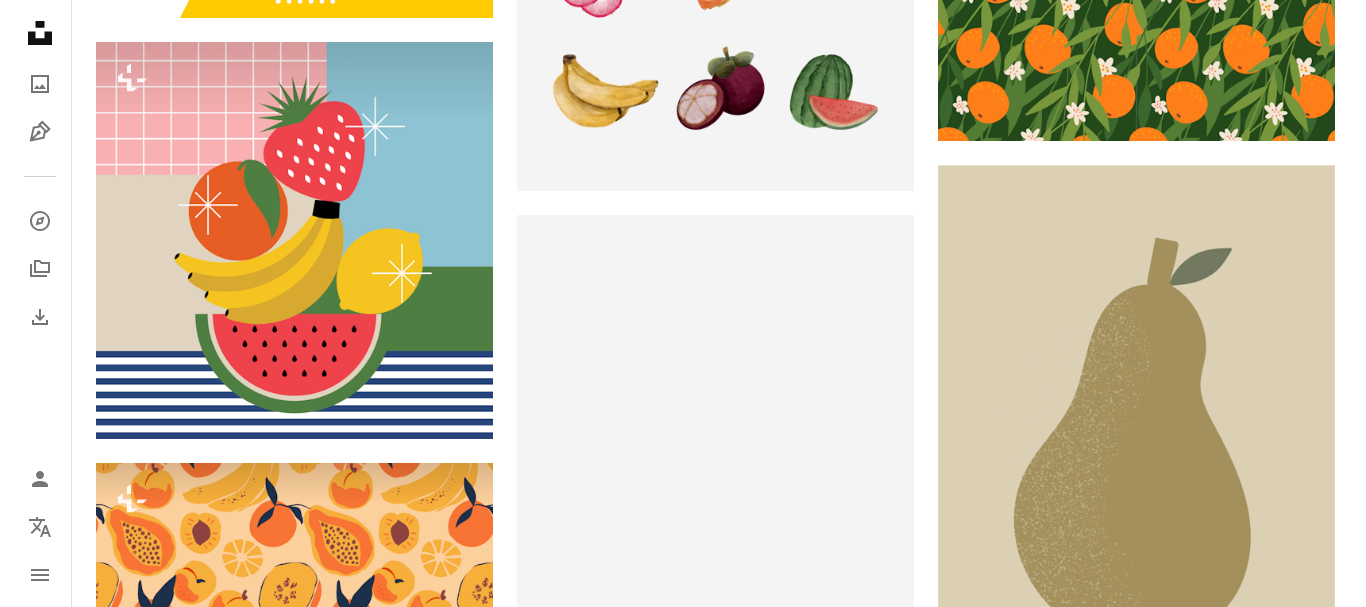 scroll, scrollTop: 1760, scrollLeft: 0, axis: vertical 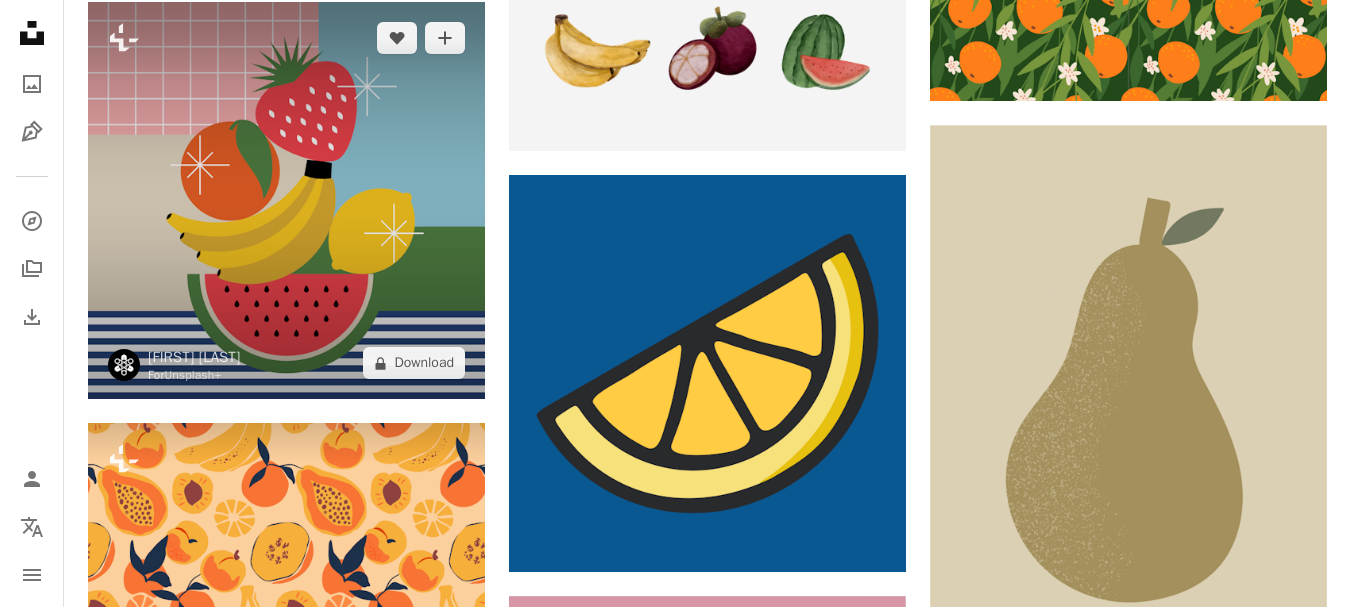click at bounding box center (286, 200) 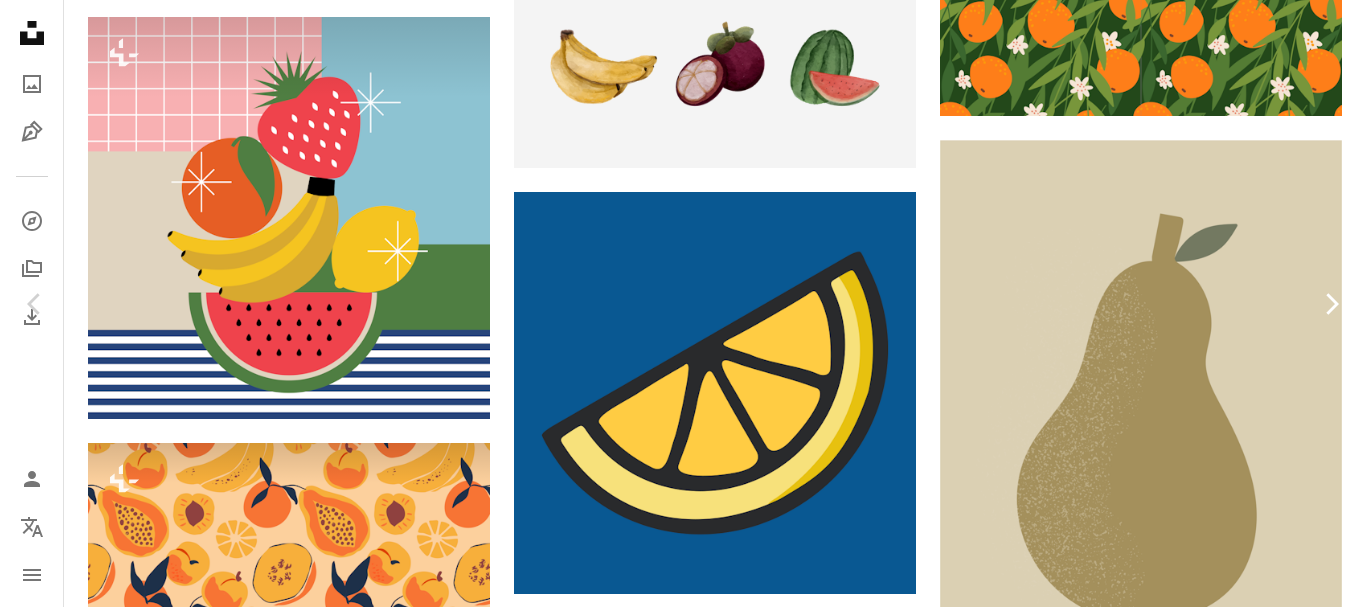click on "Chevron right" at bounding box center (1331, 304) 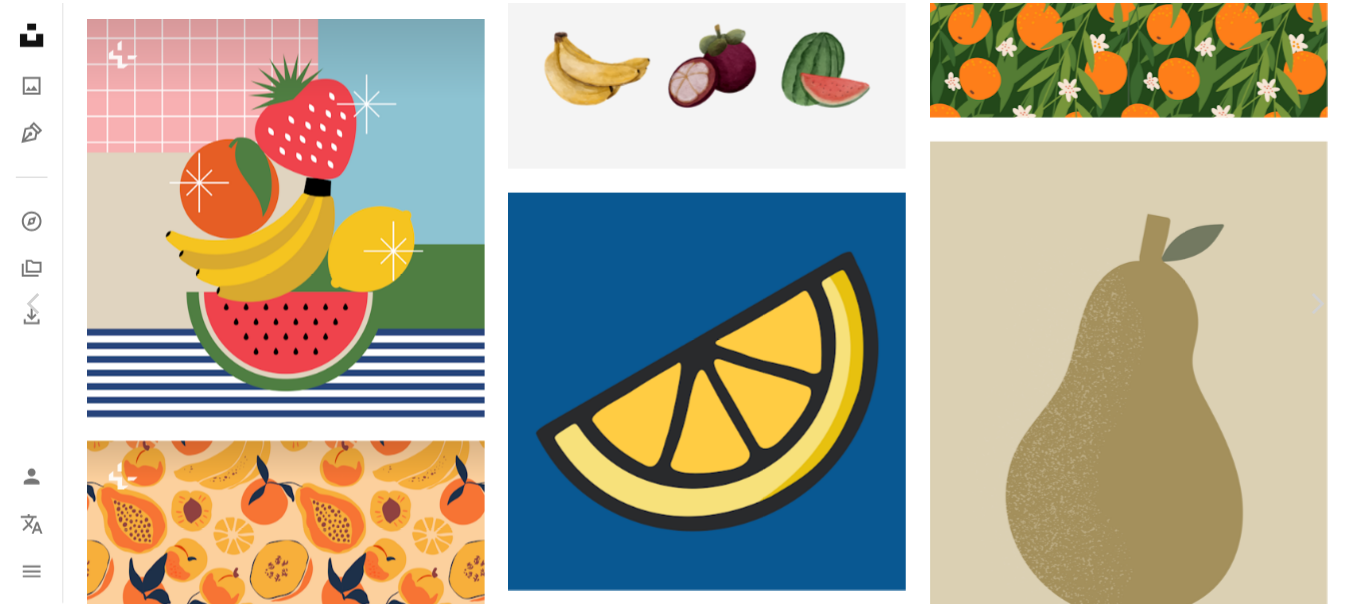 scroll, scrollTop: 531, scrollLeft: 0, axis: vertical 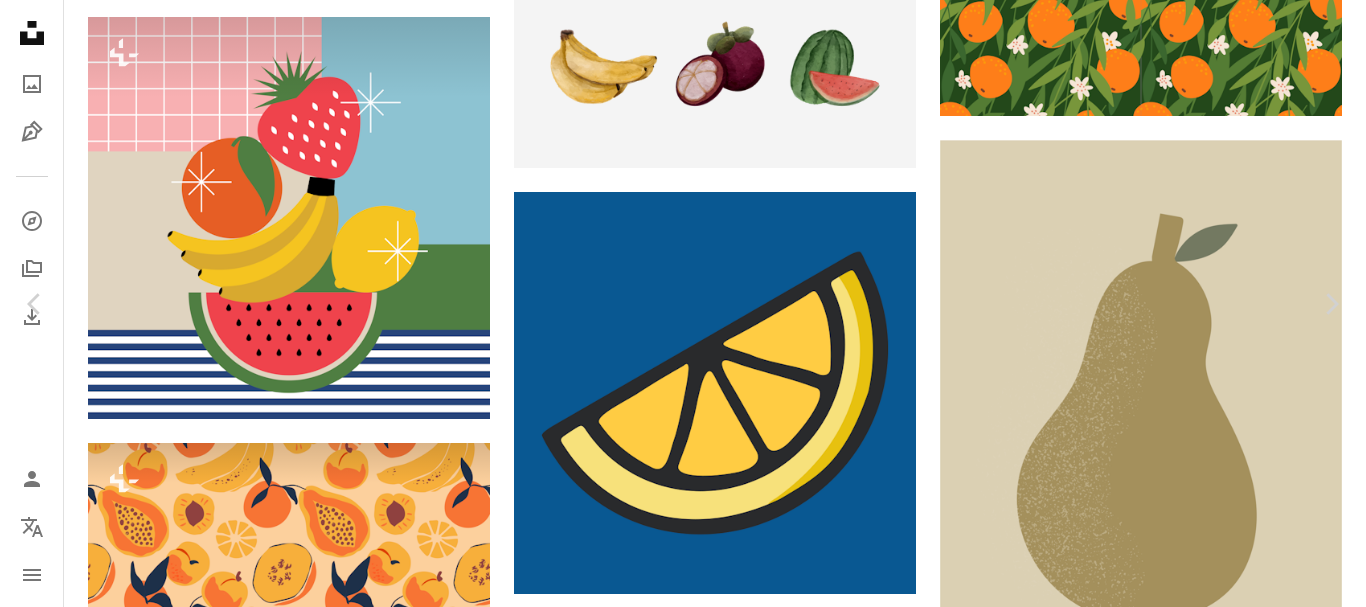 click on "An X shape Chevron left Chevron right Fast Ink For Unsplash+ A heart A plus sign Edit image Plus sign for Unsplash+ A lock Download Zoom in A forward-right arrow Share More Actions Calendar outlined Published on July 17, 2024 Safety Licensed under the Unsplash+ License wallpaper background pink background vector tomato illustrations fruit and vegetables flat design Backgrounds From this series Plus sign for Unsplash+ Related images Plus sign for Unsplash+ A heart A plus sign Bilicube Studio For Unsplash+ A lock Download Plus sign for Unsplash+ A heart A plus sign Round Icons For Unsplash+ A lock Download Plus sign for Unsplash+ A heart A plus sign Bilicube Studio For Unsplash+ A lock Download Plus sign for Unsplash+ A heart A plus sign Bilicube Studio For Unsplash+ A lock Download Plus sign for Unsplash+ A heart A plus sign Germán Di Ciccio For Unsplash+ A lock Download Plus sign for Unsplash+ A heart A plus sign Round Icons For Unsplash+ A lock Download Plus sign for Unsplash+ For" at bounding box center [683, 3589] 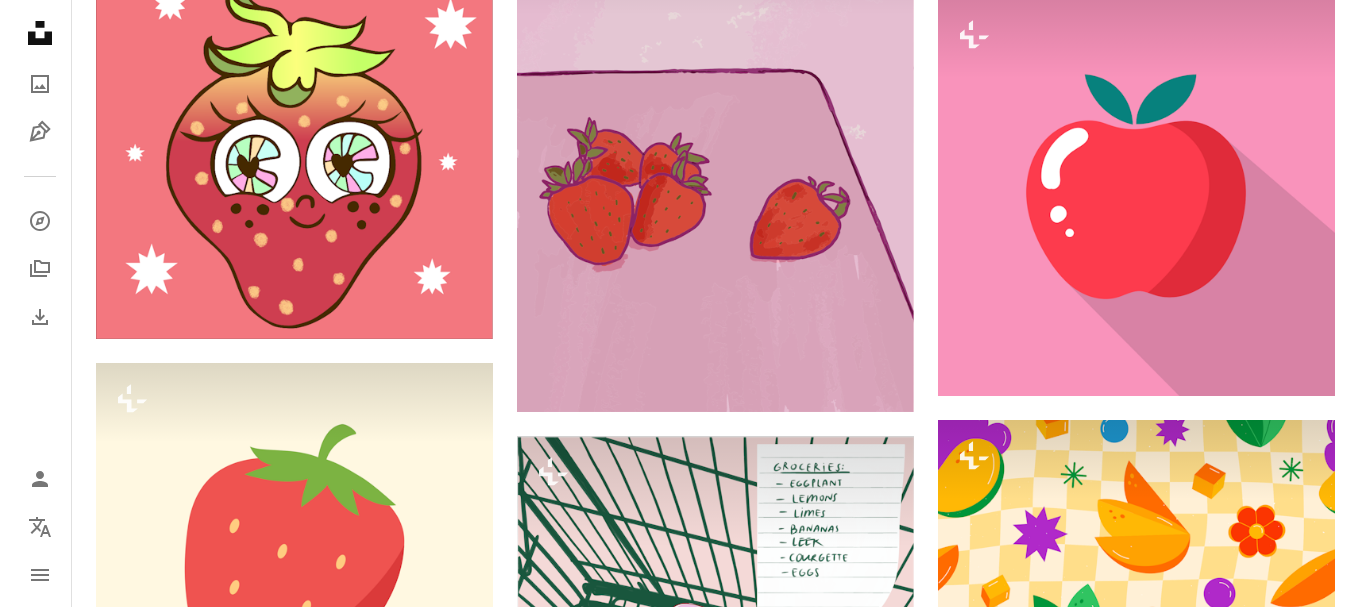 scroll, scrollTop: 2400, scrollLeft: 0, axis: vertical 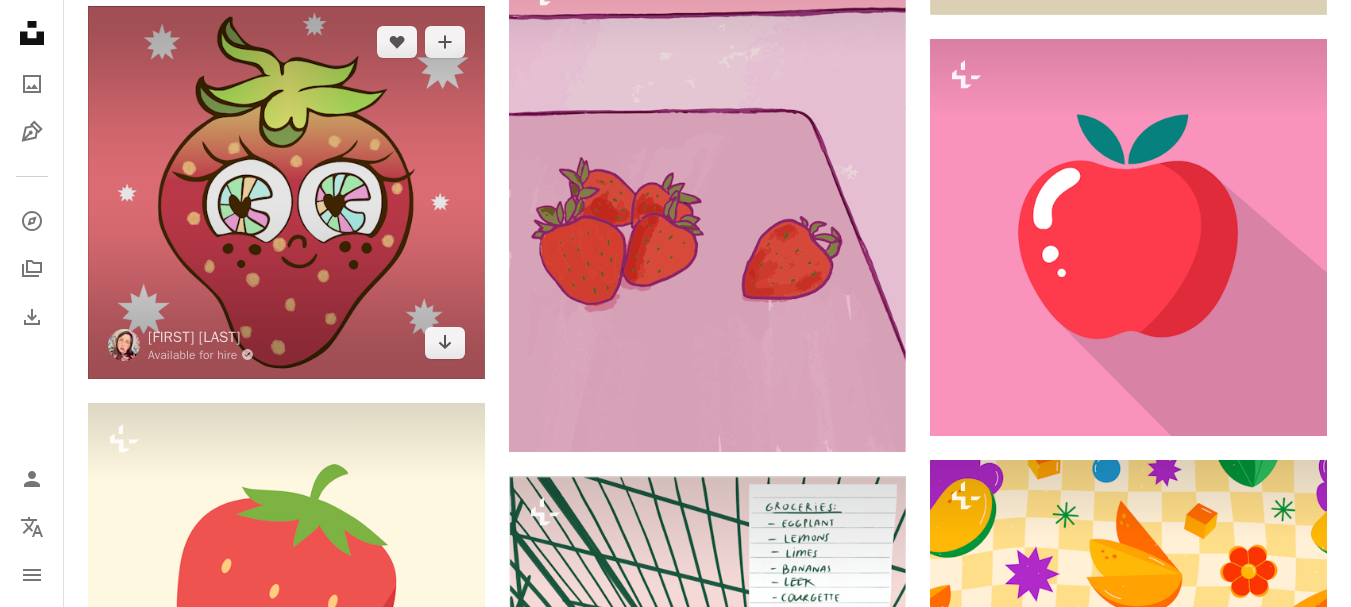click at bounding box center (286, 192) 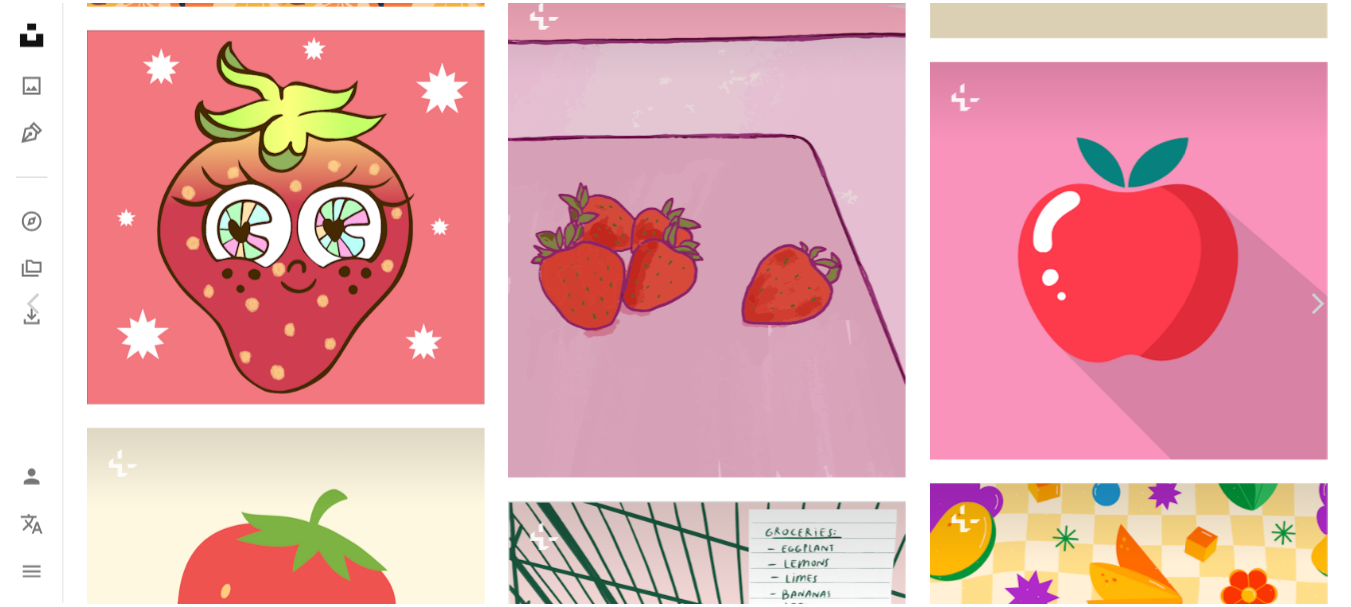 scroll, scrollTop: 80, scrollLeft: 0, axis: vertical 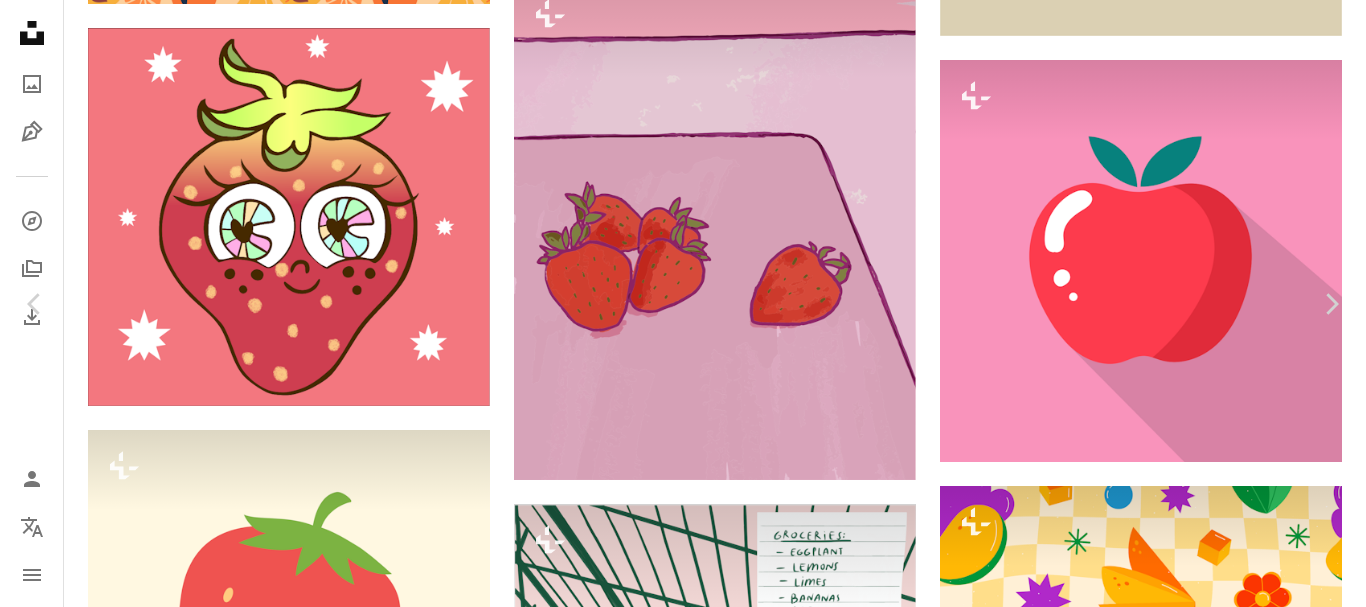 click on "Download free Chevron down" at bounding box center (1191, 5601) 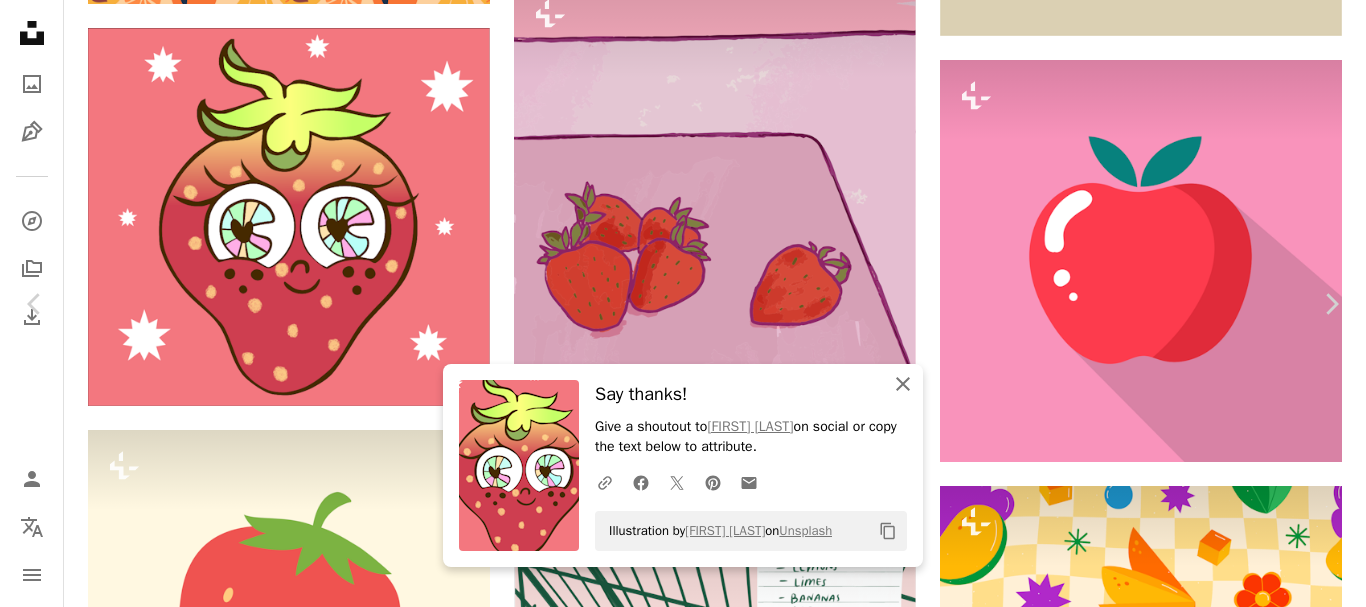 click on "An X shape" 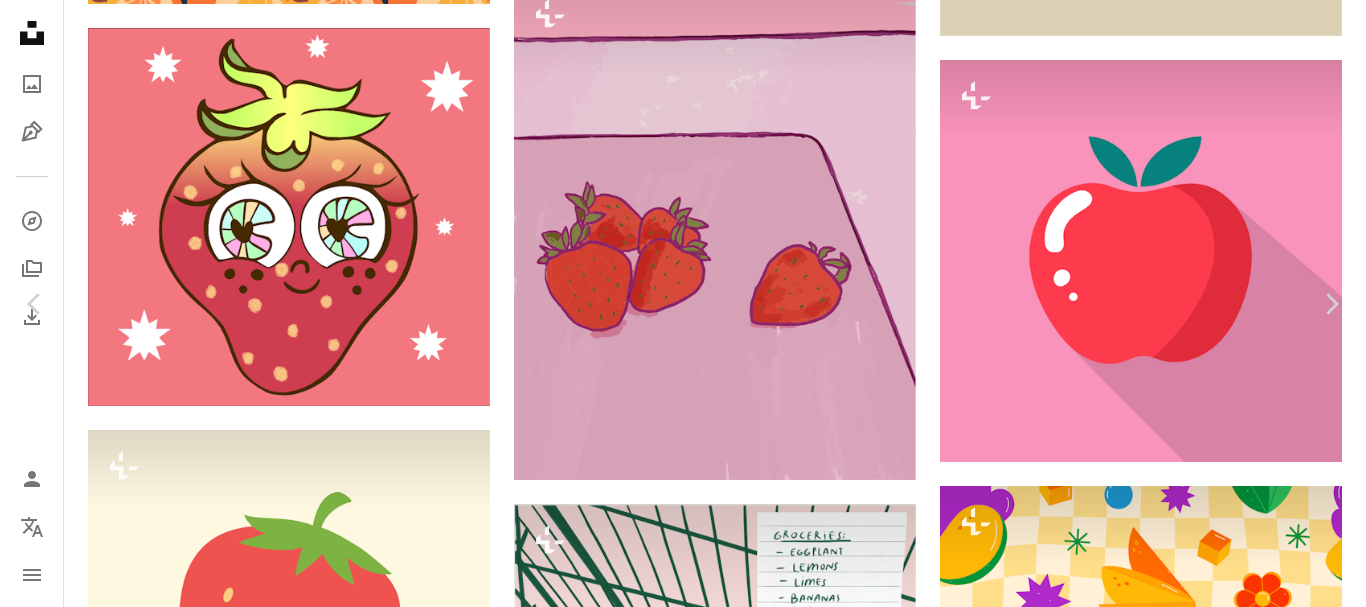 click on "Unsplash logo Unsplash Home A photo Pen Tool A compass A stack of folders Download Person Localization icon navigation menu A magnifying glass ****** An X shape Visual search Get Unsplash+ Log in Submit an image Browse premium images on iStock | 20% off at iStock ↗ Browse premium images on iStock 20% off at iStock ↗ View more ↗ View more on iStock ↗ A photo Photos 18k Pen Tool Illustrations 612 A stack of folders Collections 1.7k A group of people Users 68 A copyright icon © License Arrow down Aspect ratio Orientation Arrow down Unfold Sort by Relevance Arrow down Filters Filters Fruits Chevron right fruit vegetables food orange apple building fruits and vegetables vegetable strawberry plant mango banana Plus sign for Unsplash+ A heart A plus sign Beatriz Camaleão For Unsplash+ A lock Download A heart A plus sign Public domain vectors Arrow pointing down Plus sign for Unsplash+ A heart A plus sign Erry S. Nugroho For Unsplash+ A lock Download Plus sign for Unsplash+ A heart A plus sign" at bounding box center [683, 1585] 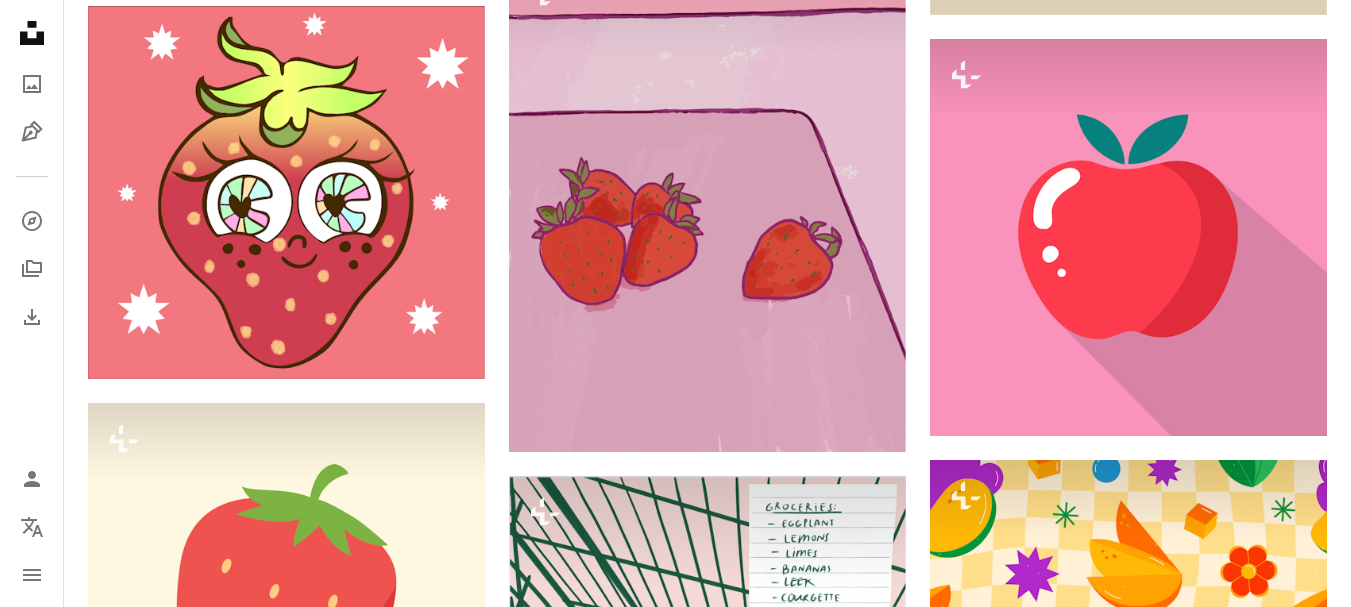 scroll, scrollTop: 1869, scrollLeft: 0, axis: vertical 